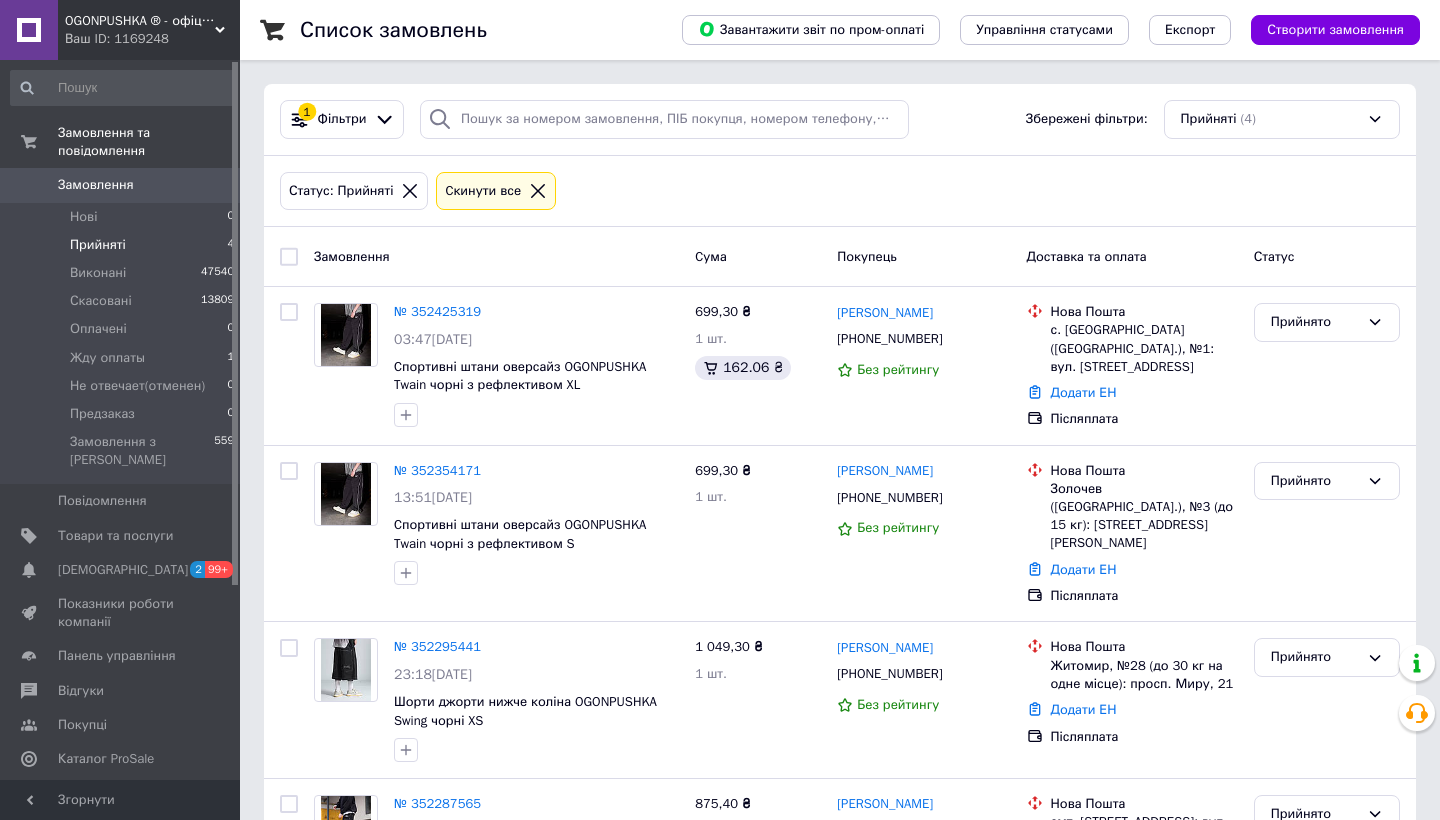 scroll, scrollTop: 0, scrollLeft: 0, axis: both 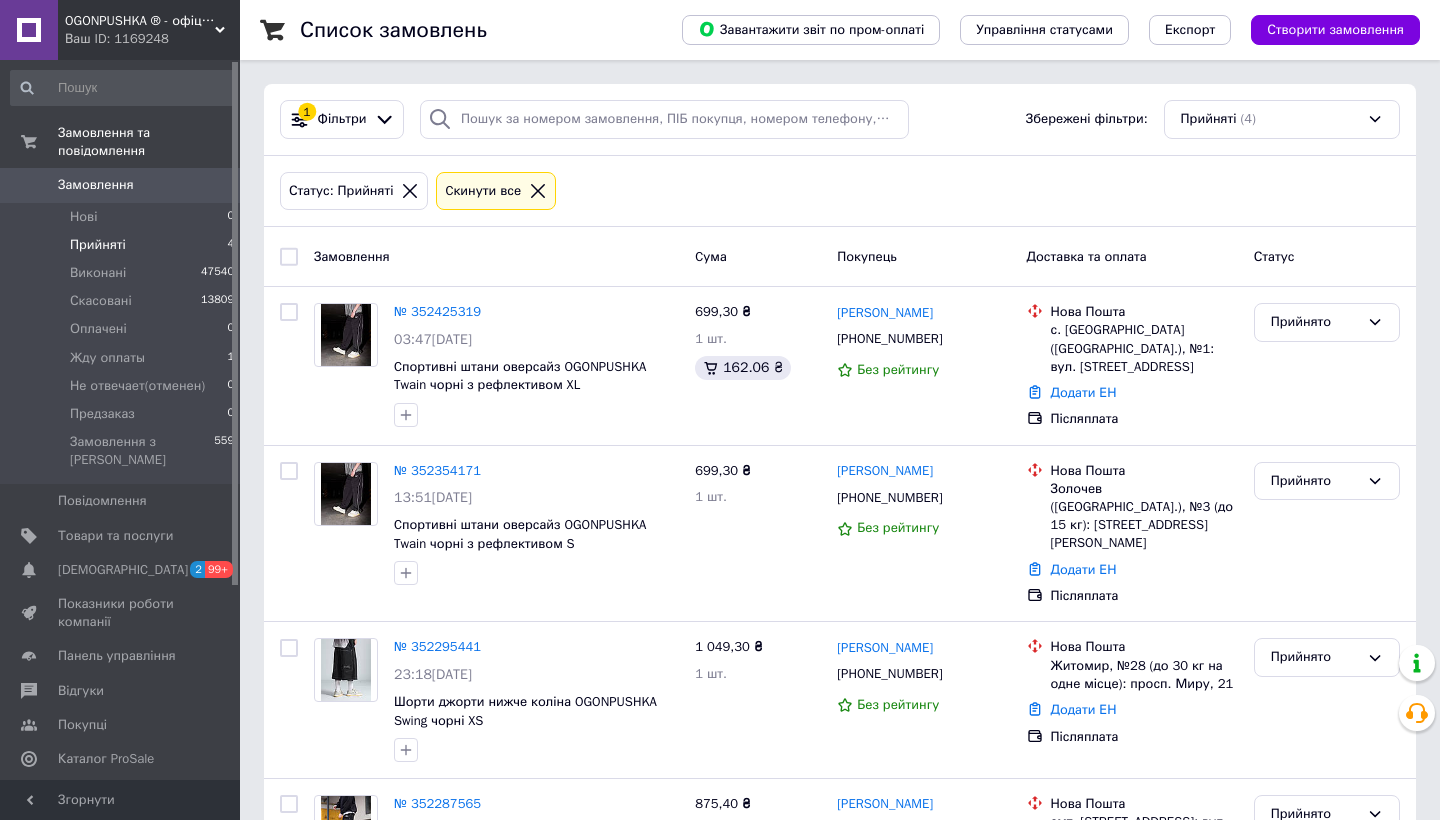 click on "Прийняті 4" at bounding box center (123, 245) 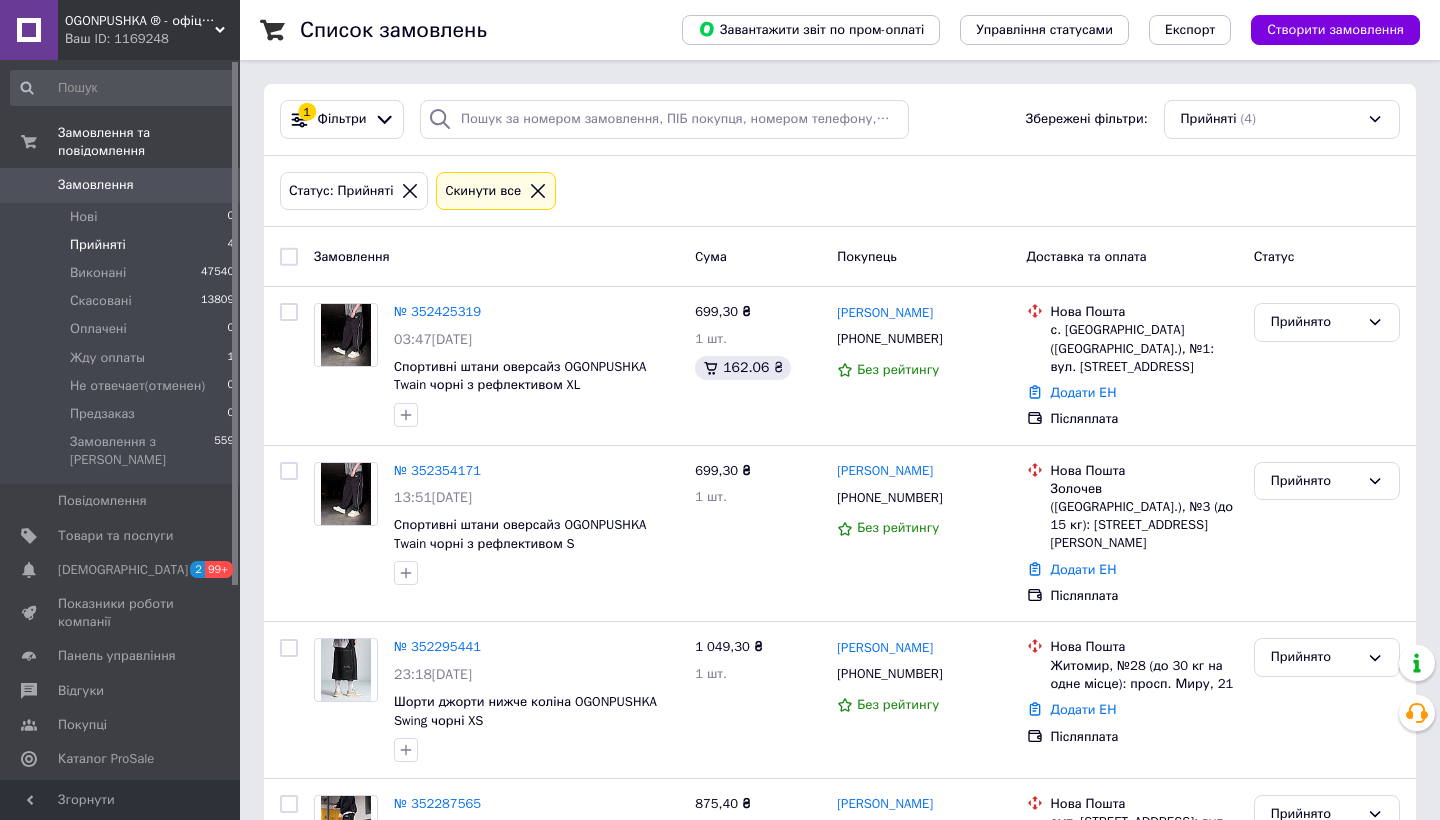 click on "Прийняті" at bounding box center [98, 245] 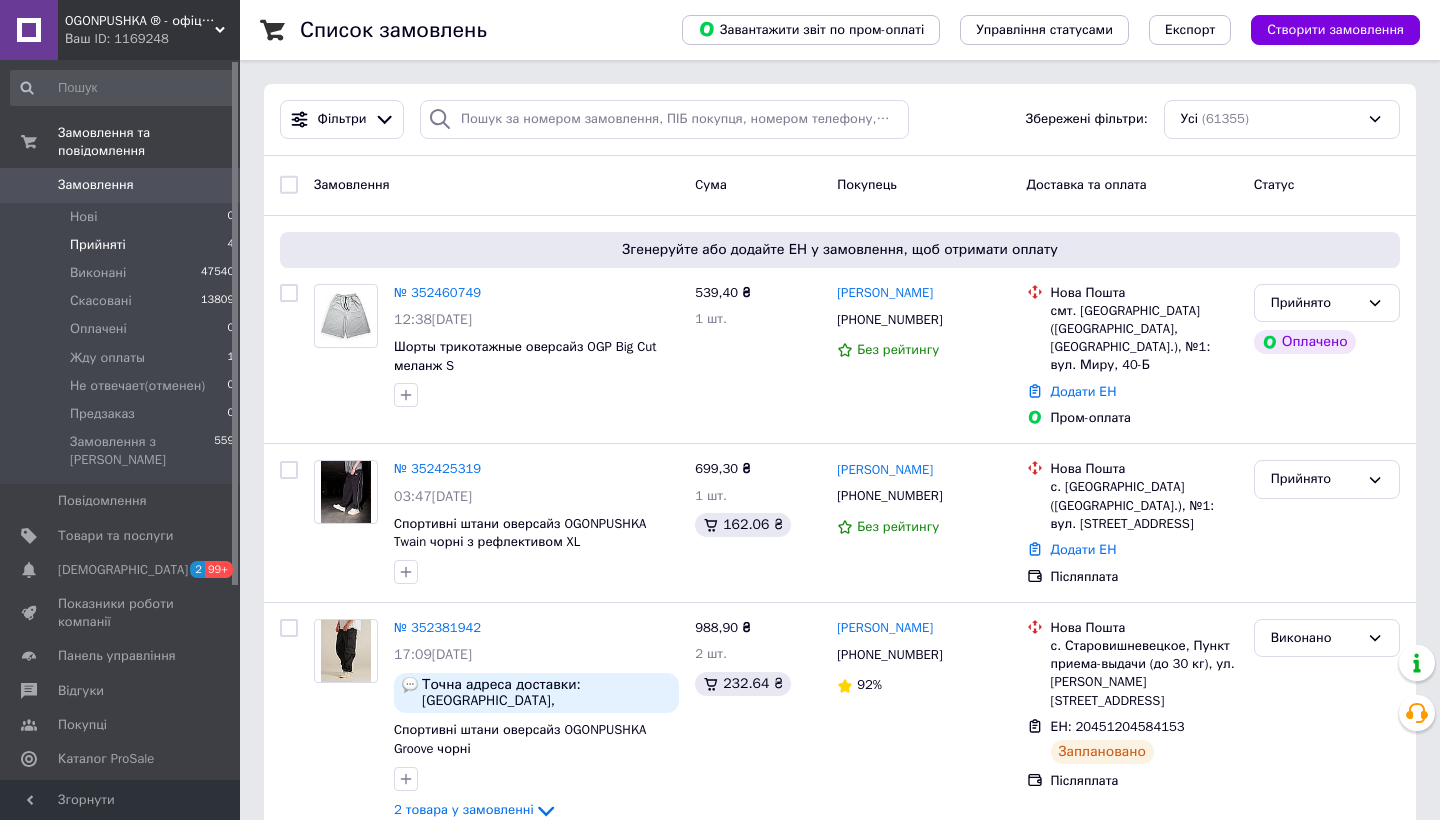 click on "Прийняті 4" at bounding box center [123, 245] 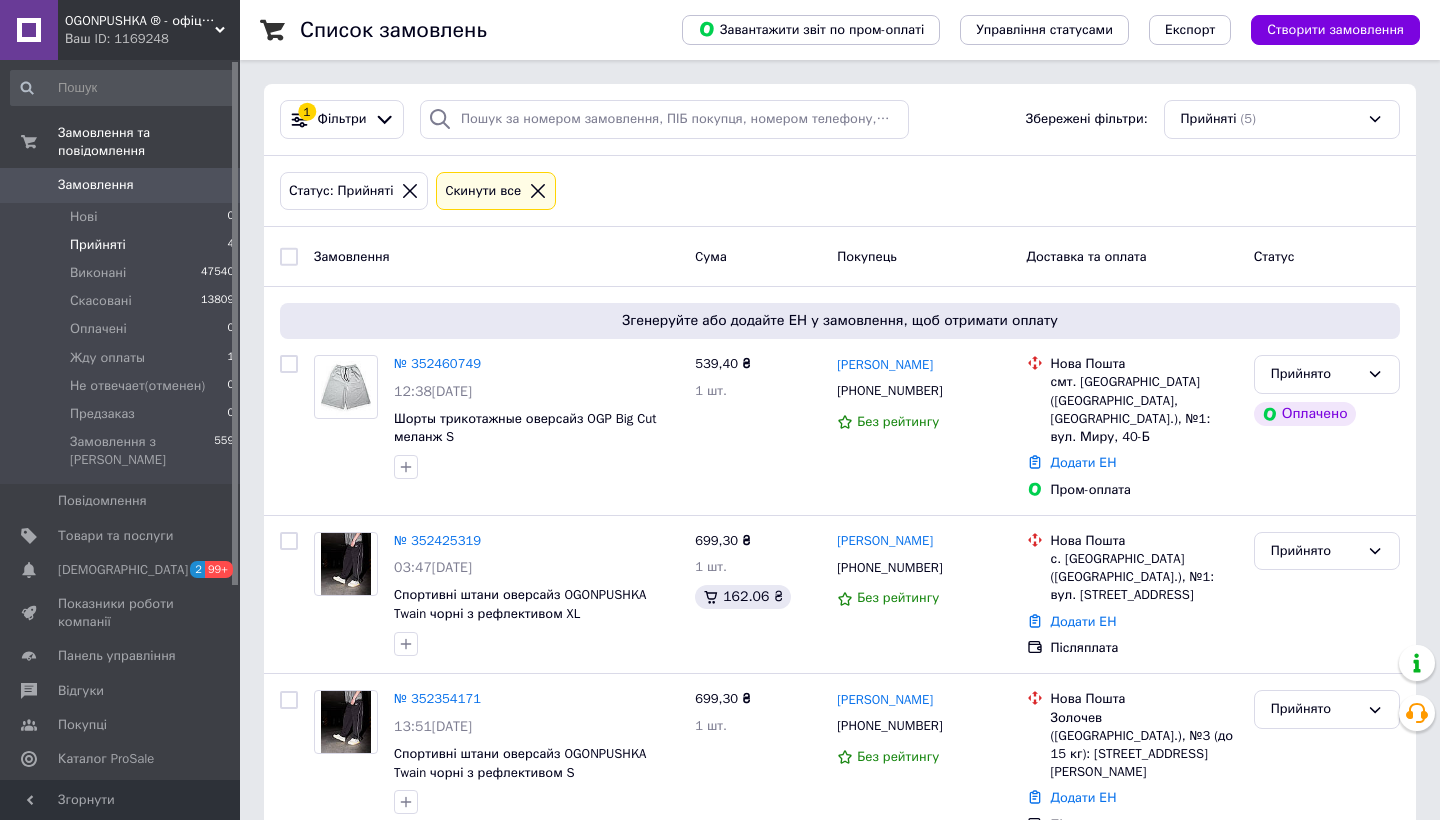 scroll, scrollTop: 0, scrollLeft: 0, axis: both 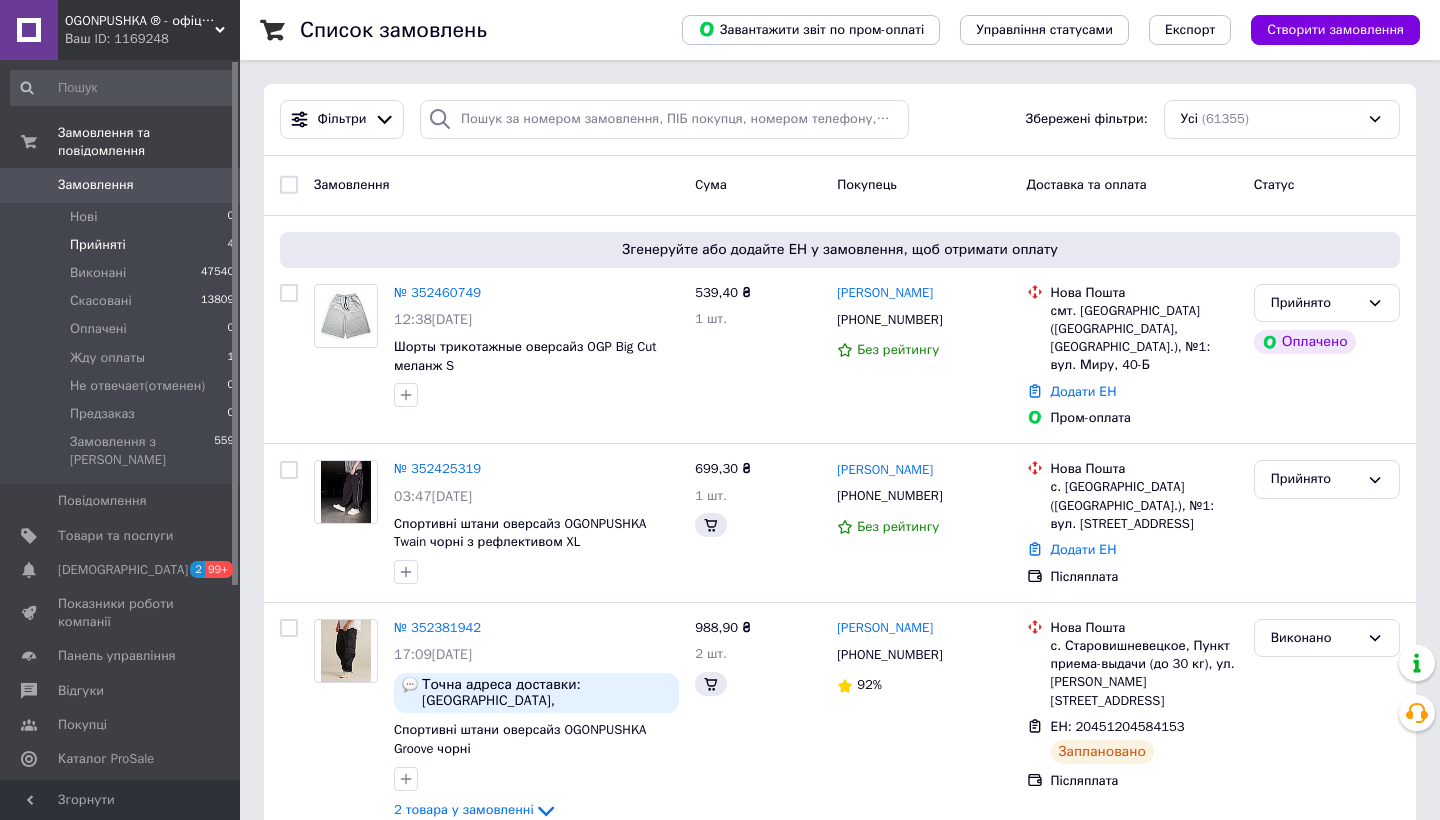 click on "Прийняті 4" at bounding box center [123, 245] 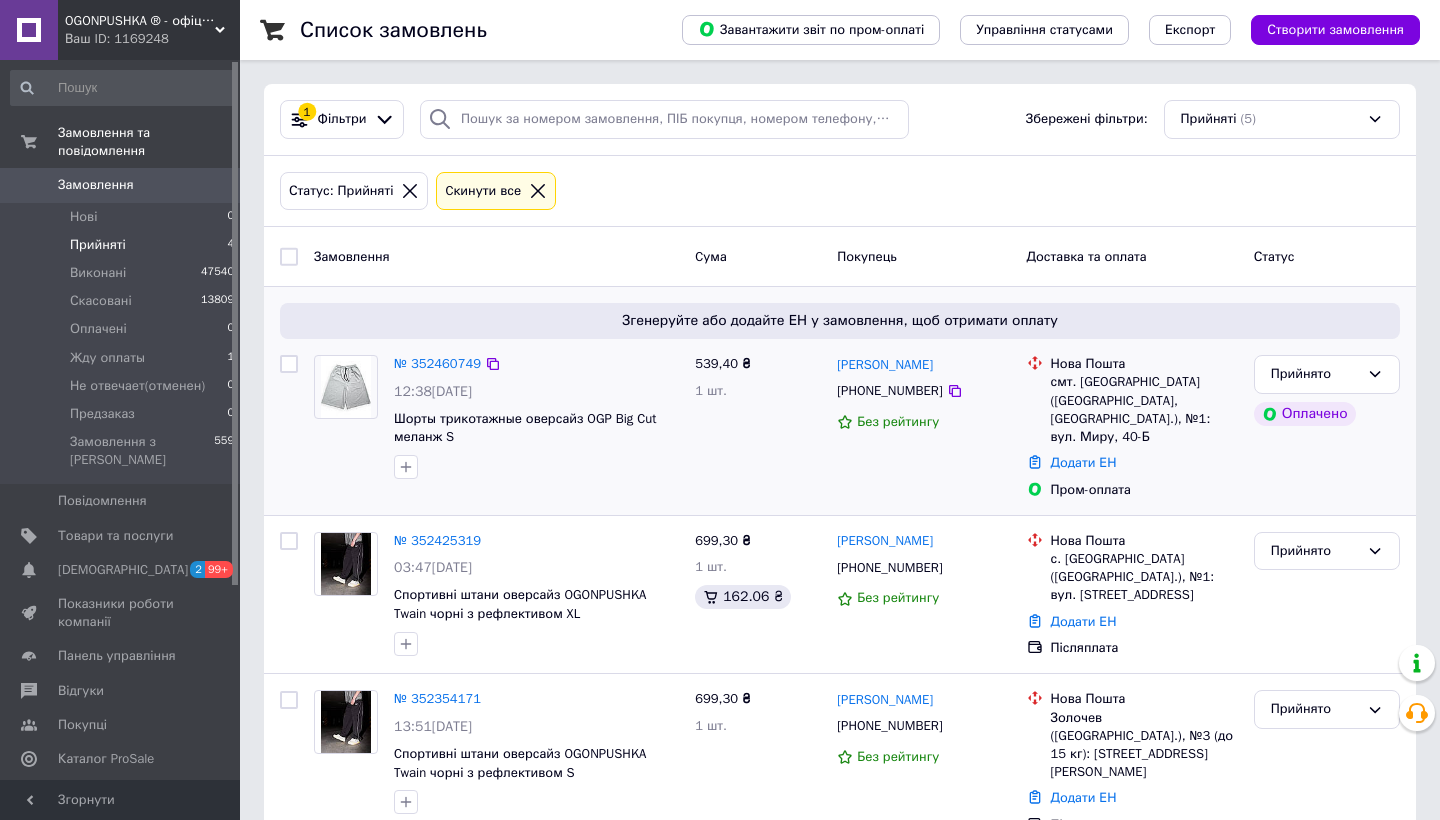 scroll, scrollTop: 0, scrollLeft: 0, axis: both 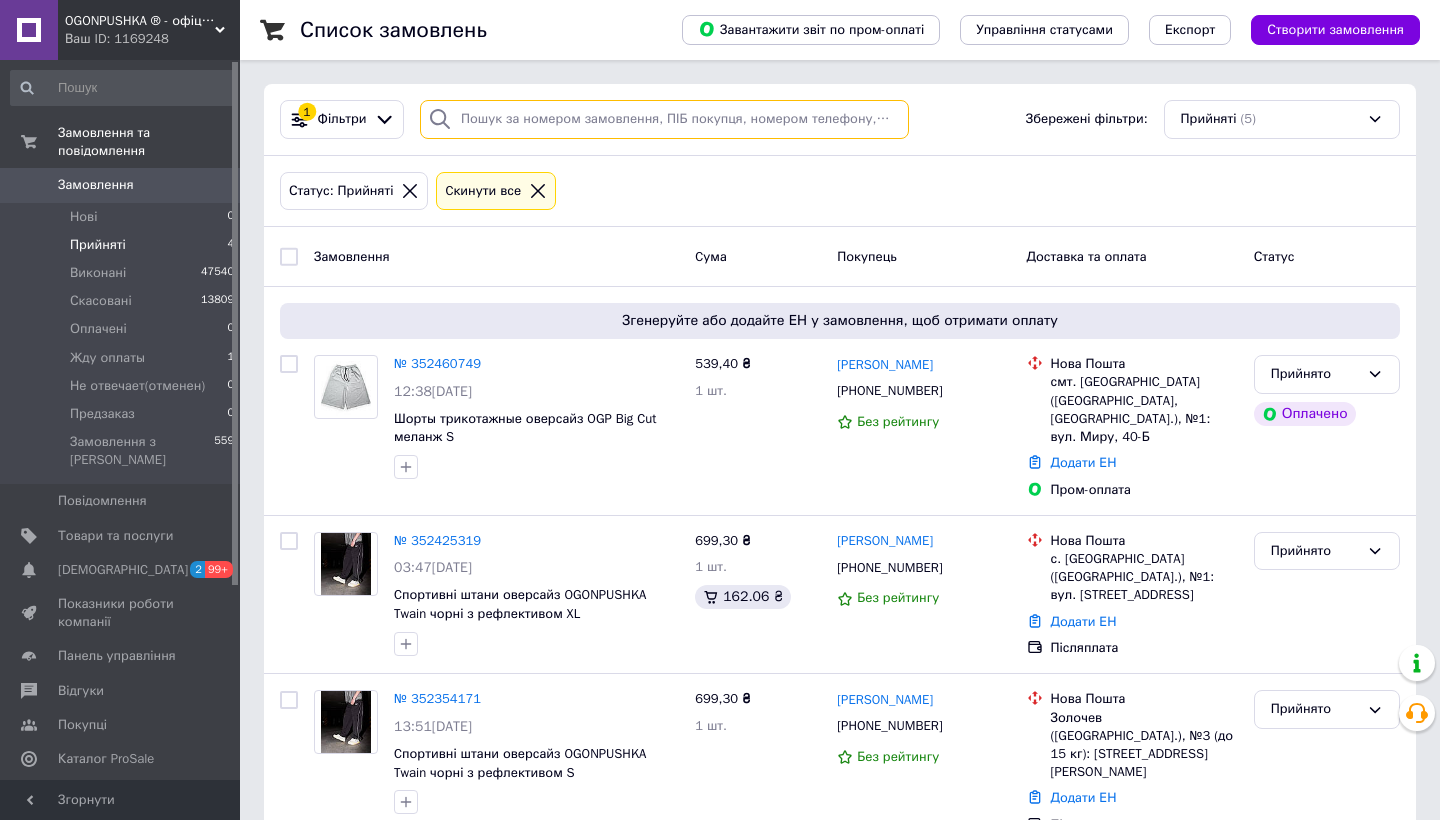 click at bounding box center [664, 119] 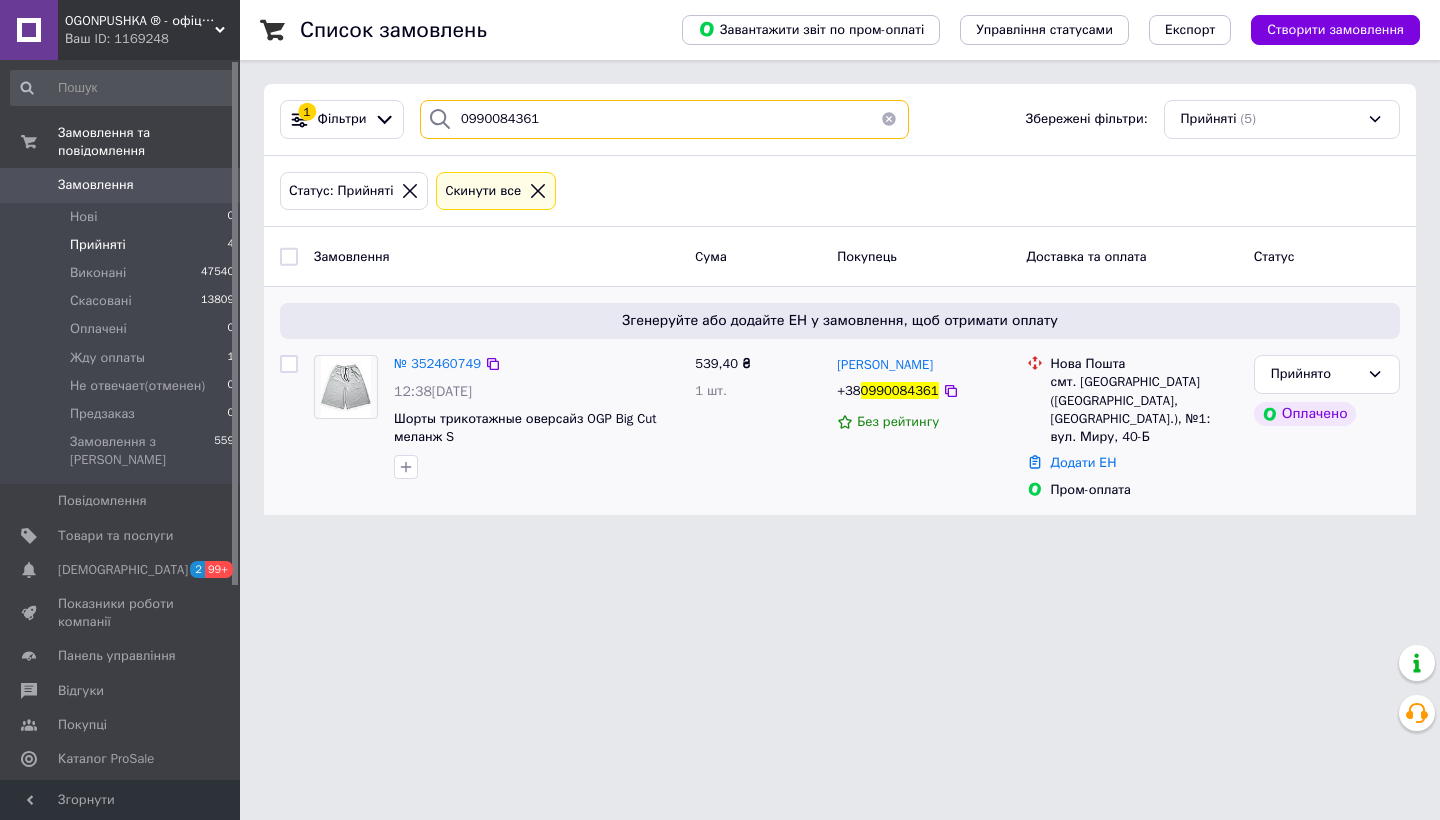 type on "0990084361" 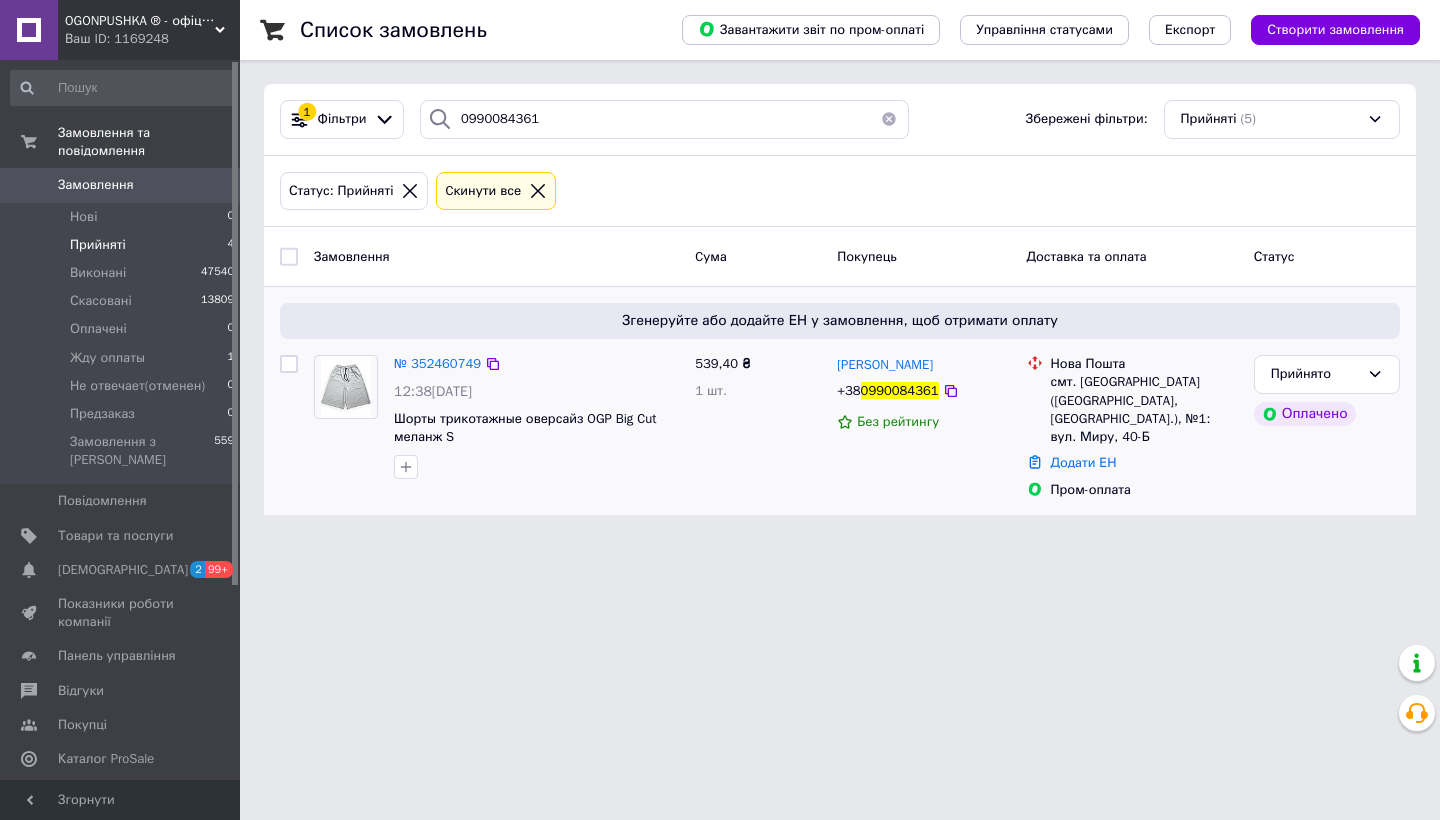 click on "12:38[DATE]" at bounding box center (536, 392) 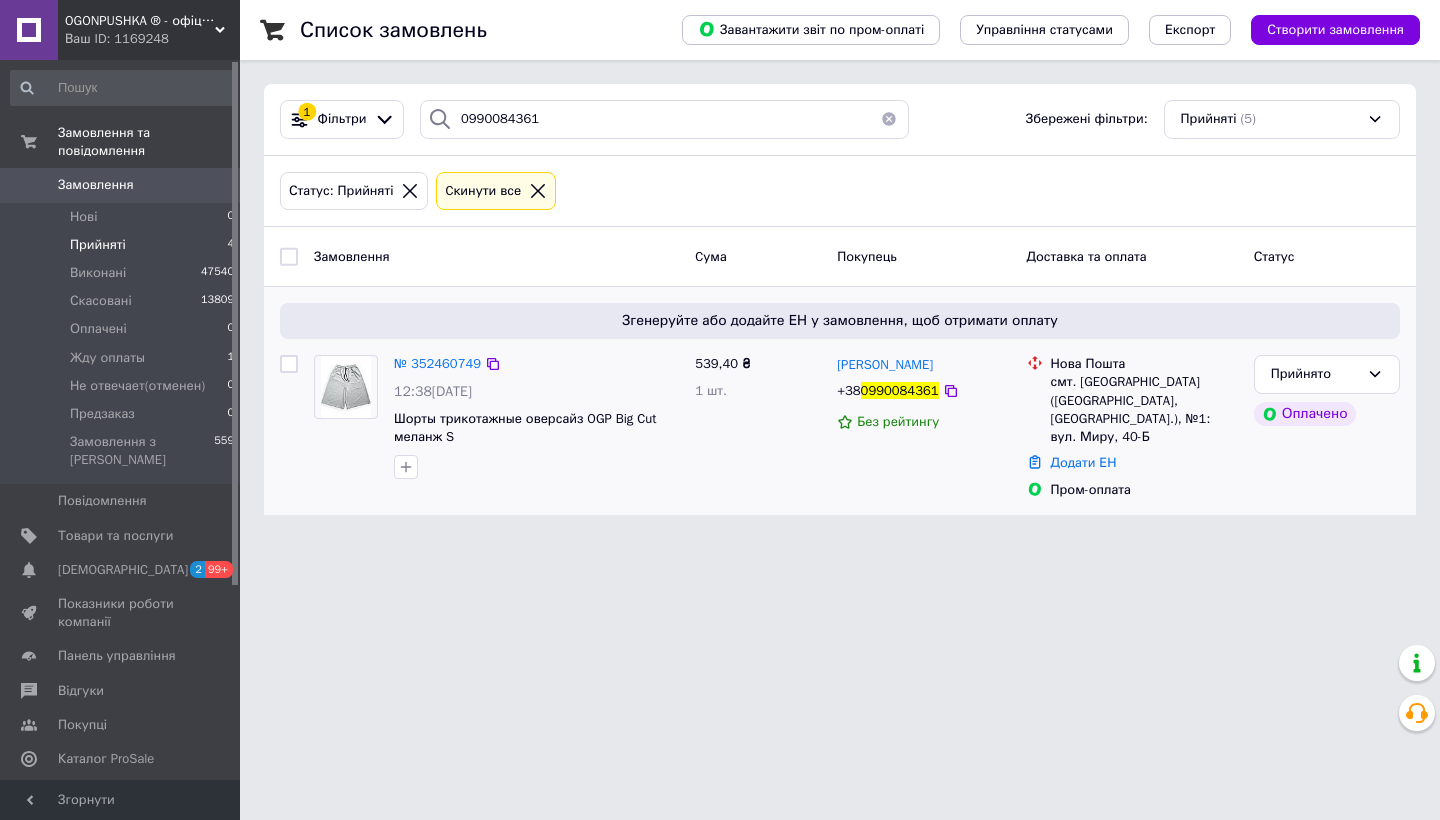 scroll, scrollTop: 0, scrollLeft: 0, axis: both 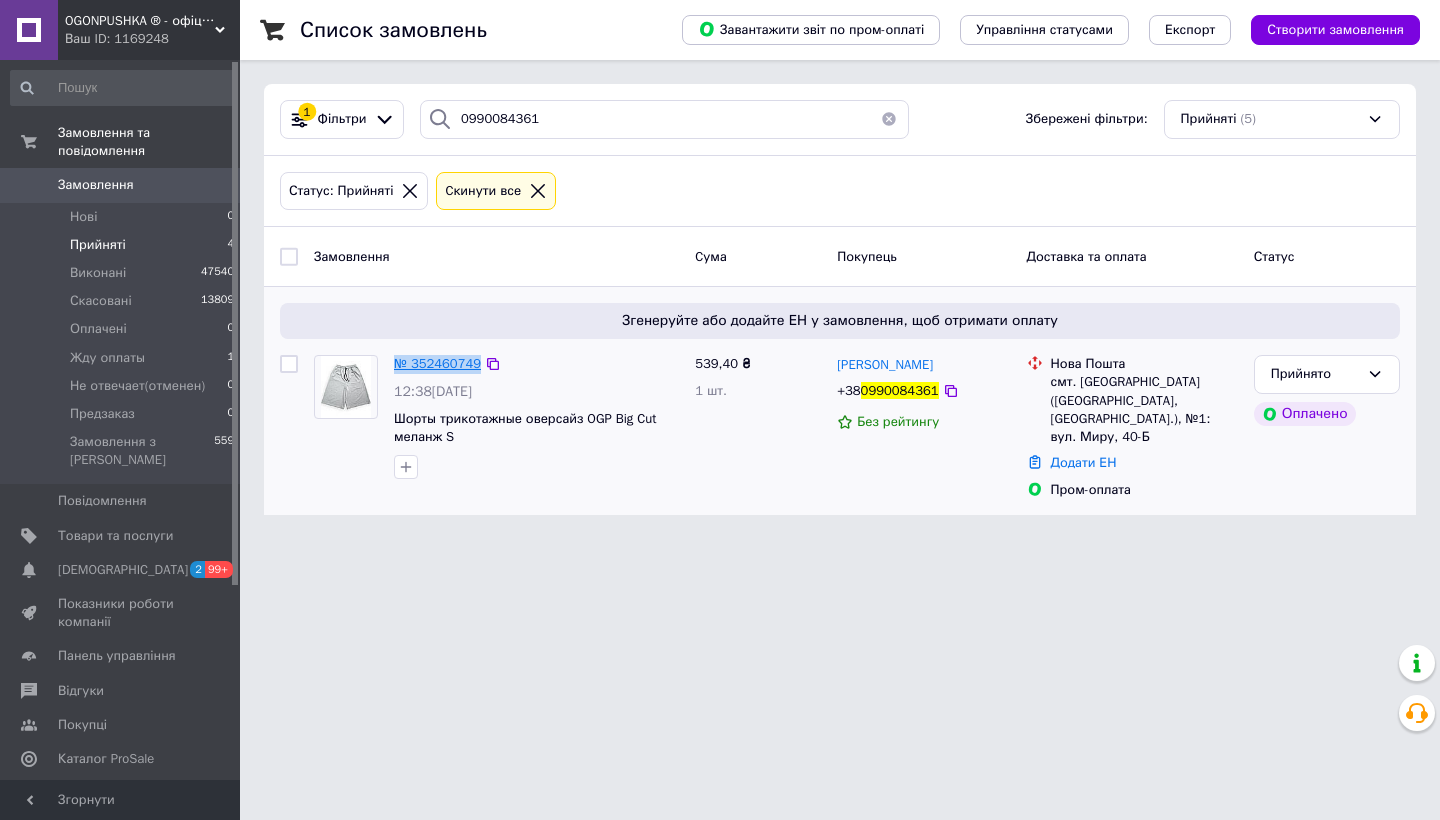 click on "№ 352460749" at bounding box center (437, 363) 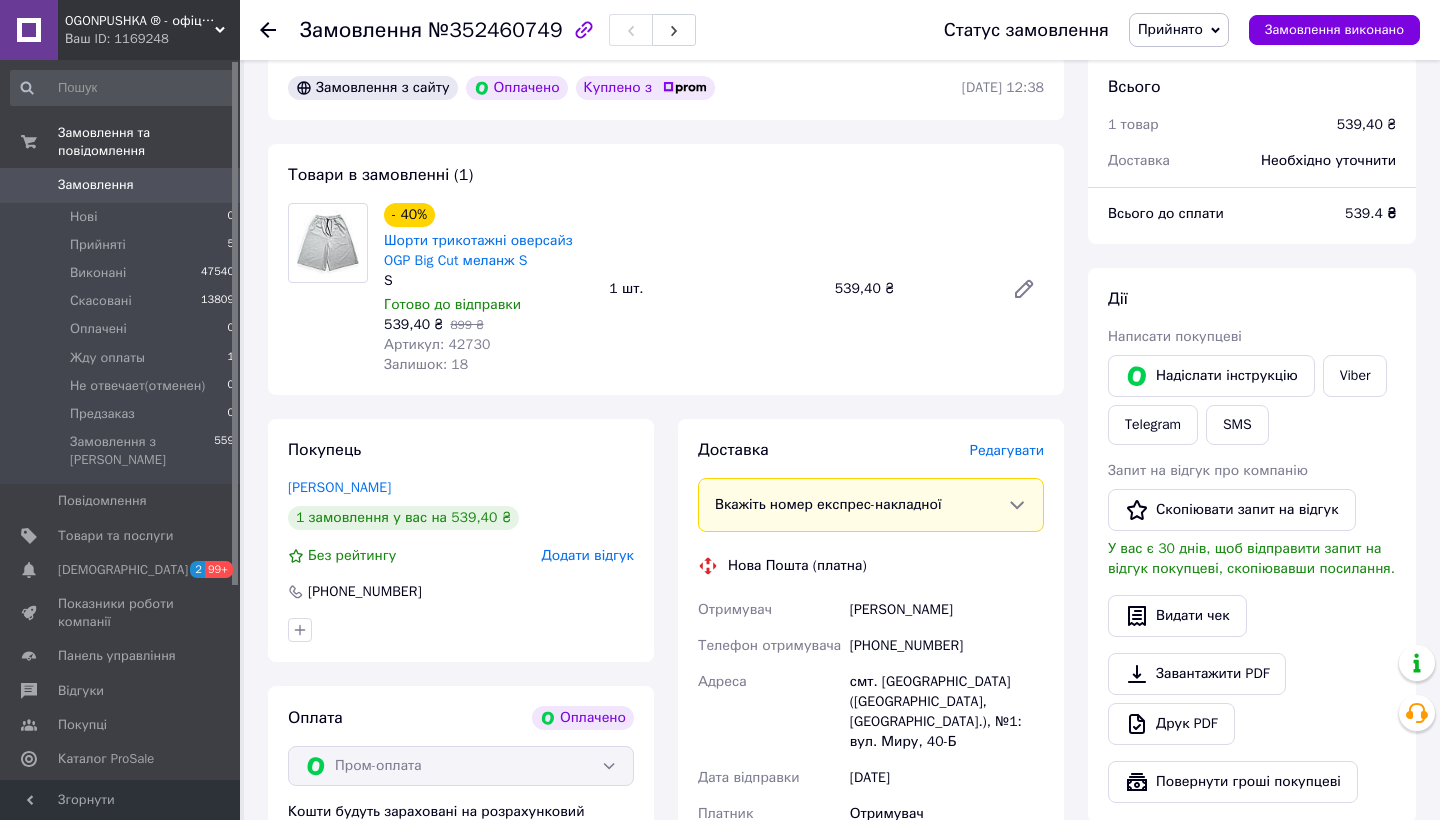 scroll, scrollTop: 581, scrollLeft: 0, axis: vertical 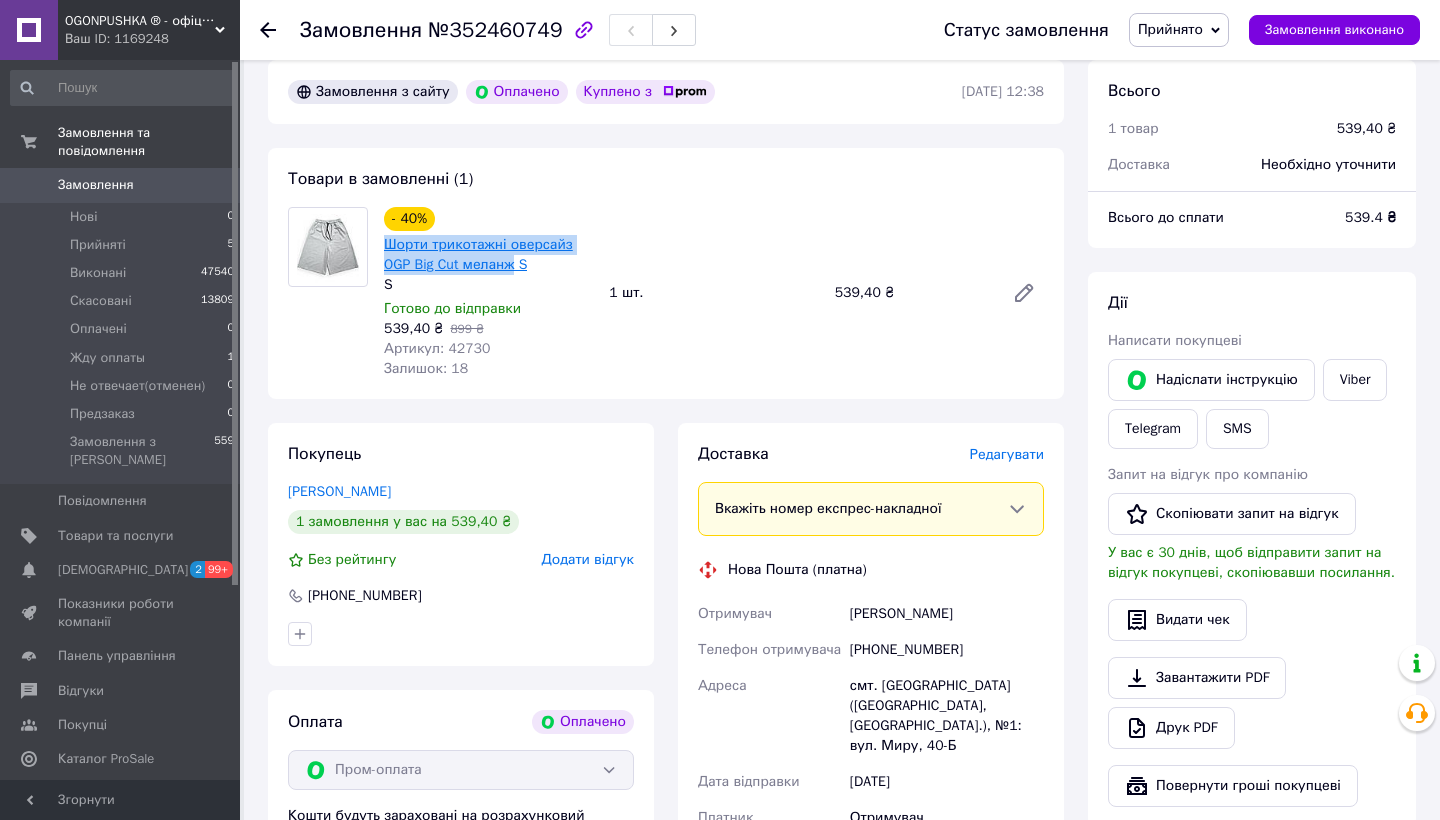 drag, startPoint x: 380, startPoint y: 237, endPoint x: 520, endPoint y: 269, distance: 143.61058 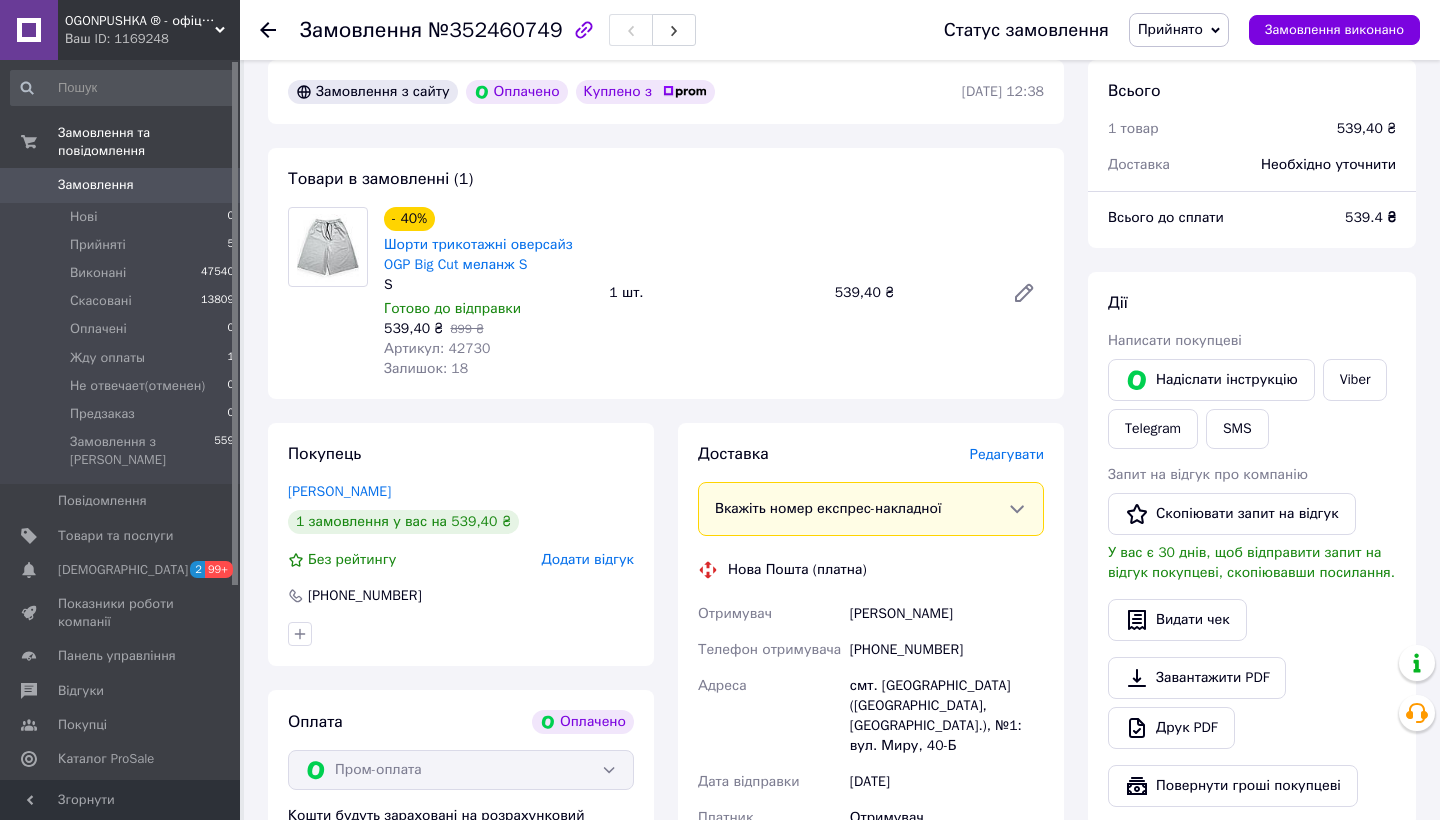 click on "539,40 ₴" at bounding box center [911, 293] 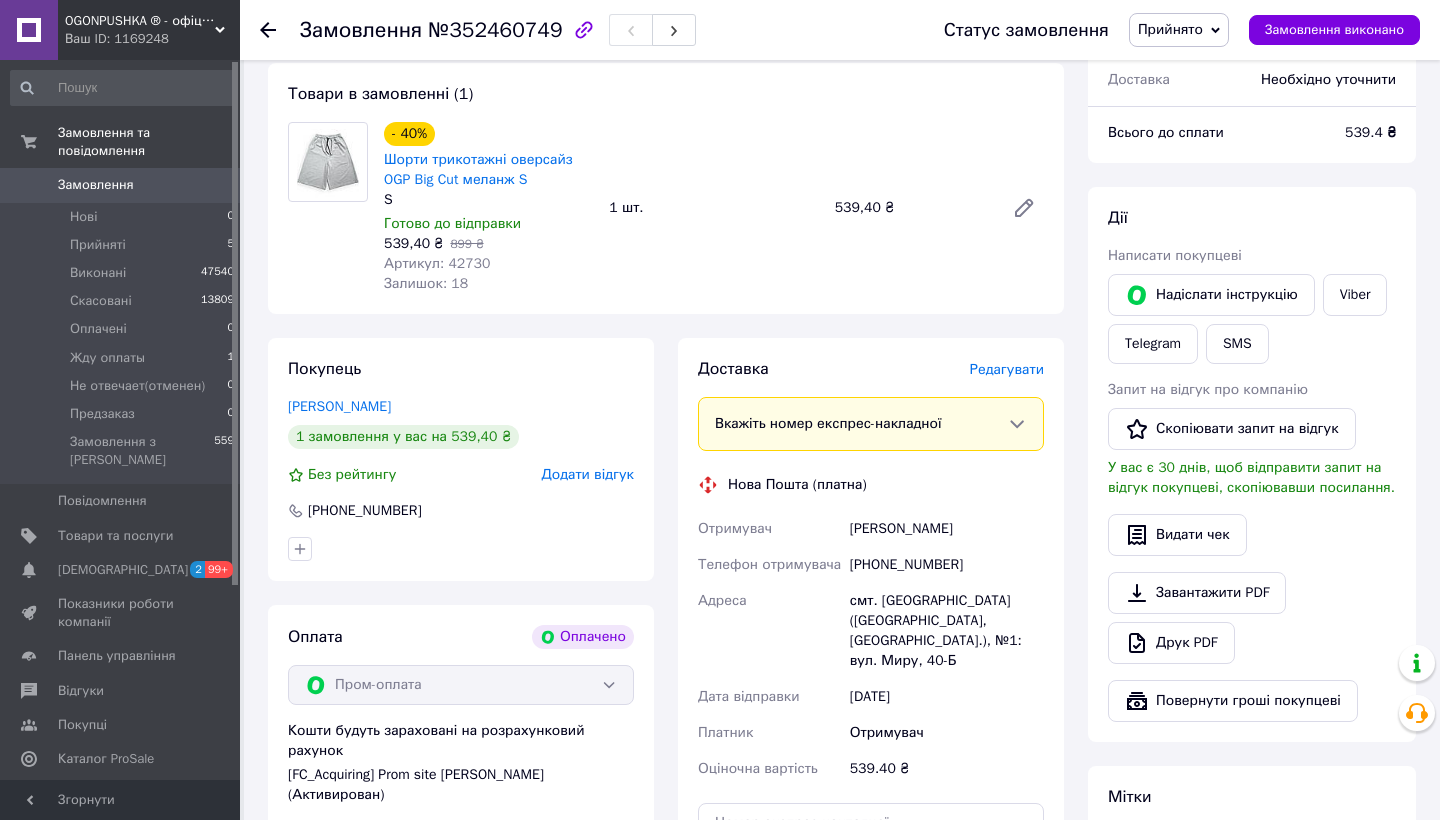 scroll, scrollTop: 665, scrollLeft: 0, axis: vertical 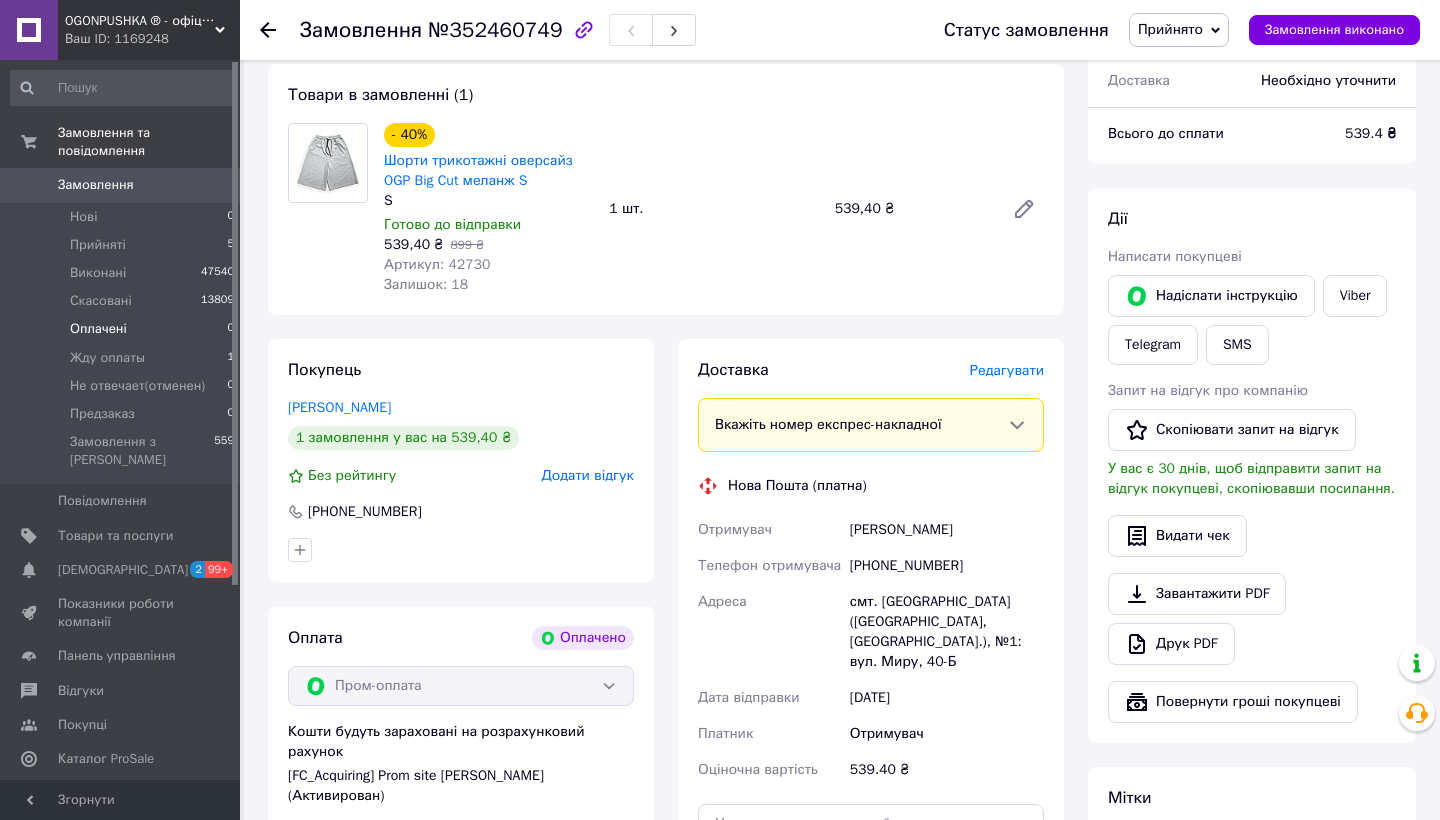 click on "Оплачені" at bounding box center [98, 329] 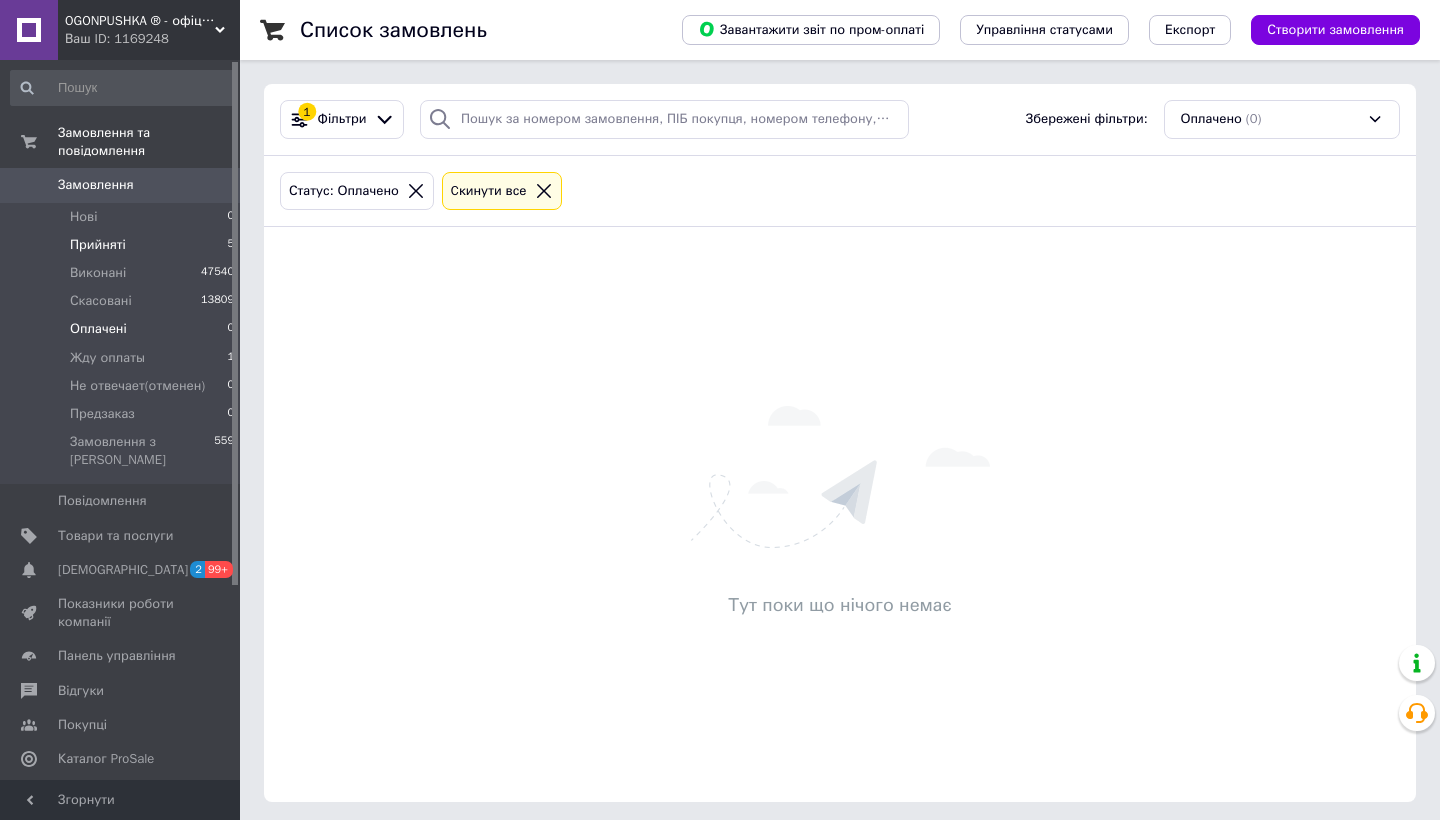 click on "Прийняті 5" at bounding box center (123, 245) 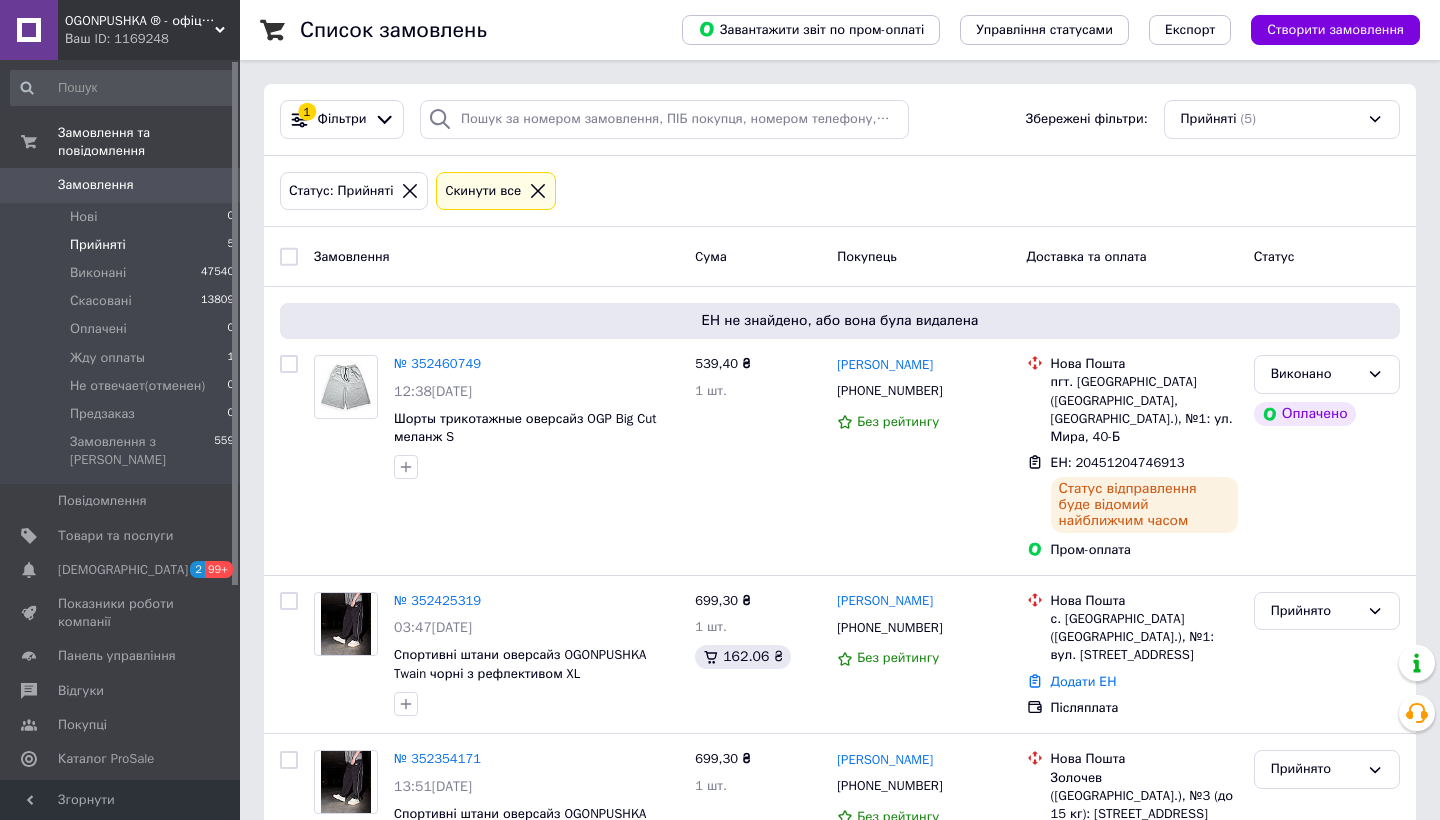 click 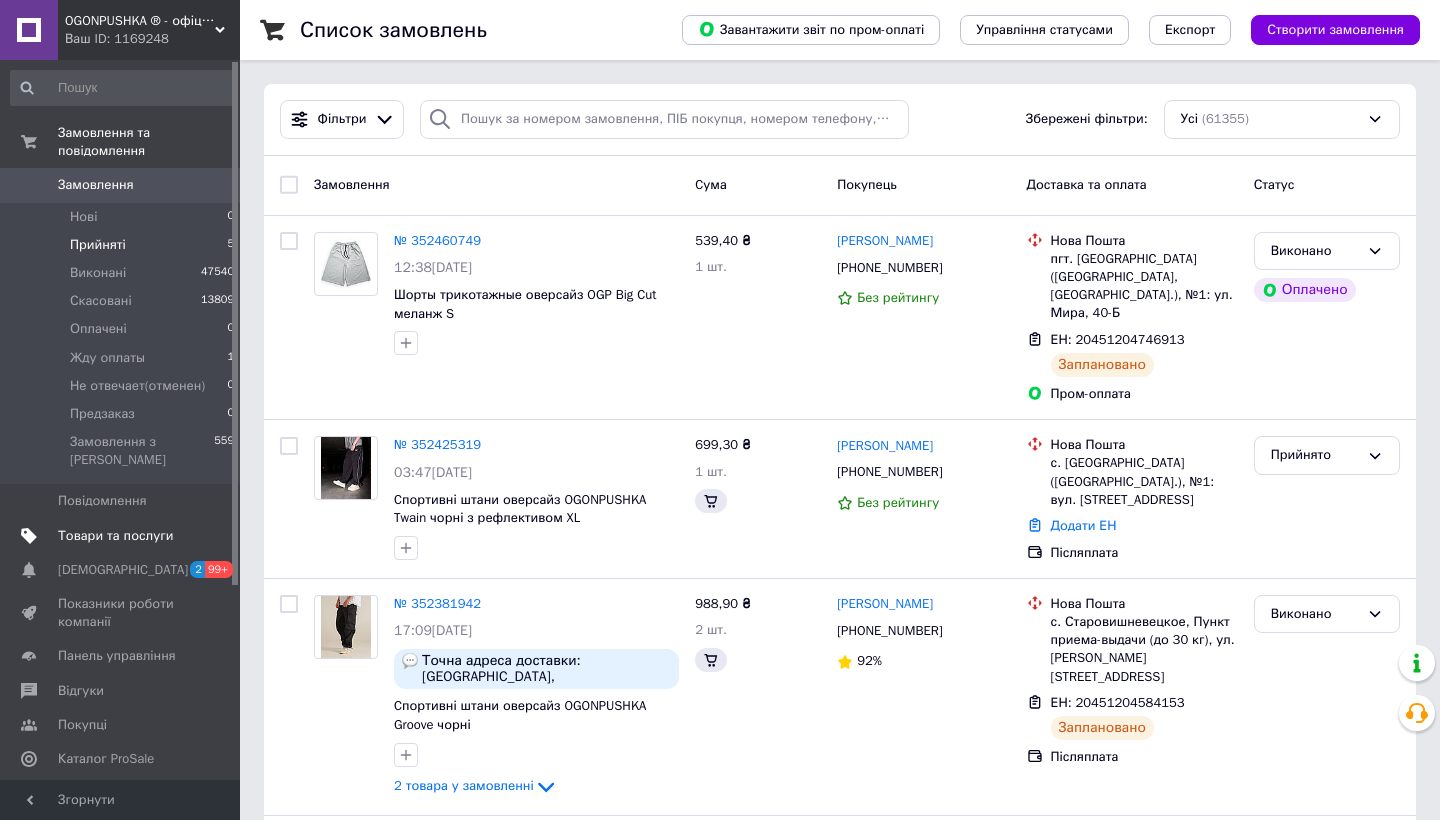 click on "Товари та послуги" at bounding box center (115, 536) 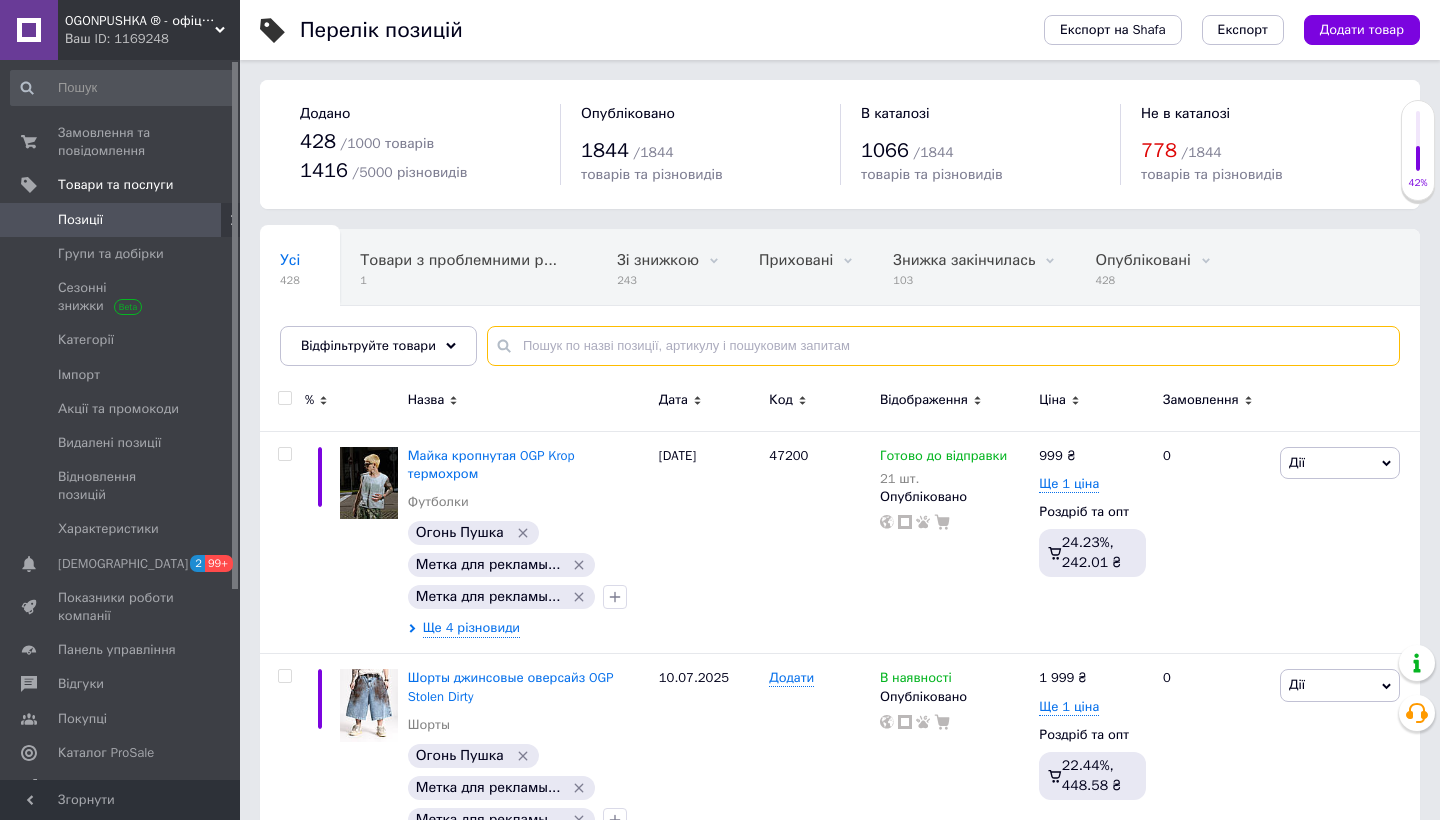 click at bounding box center (943, 346) 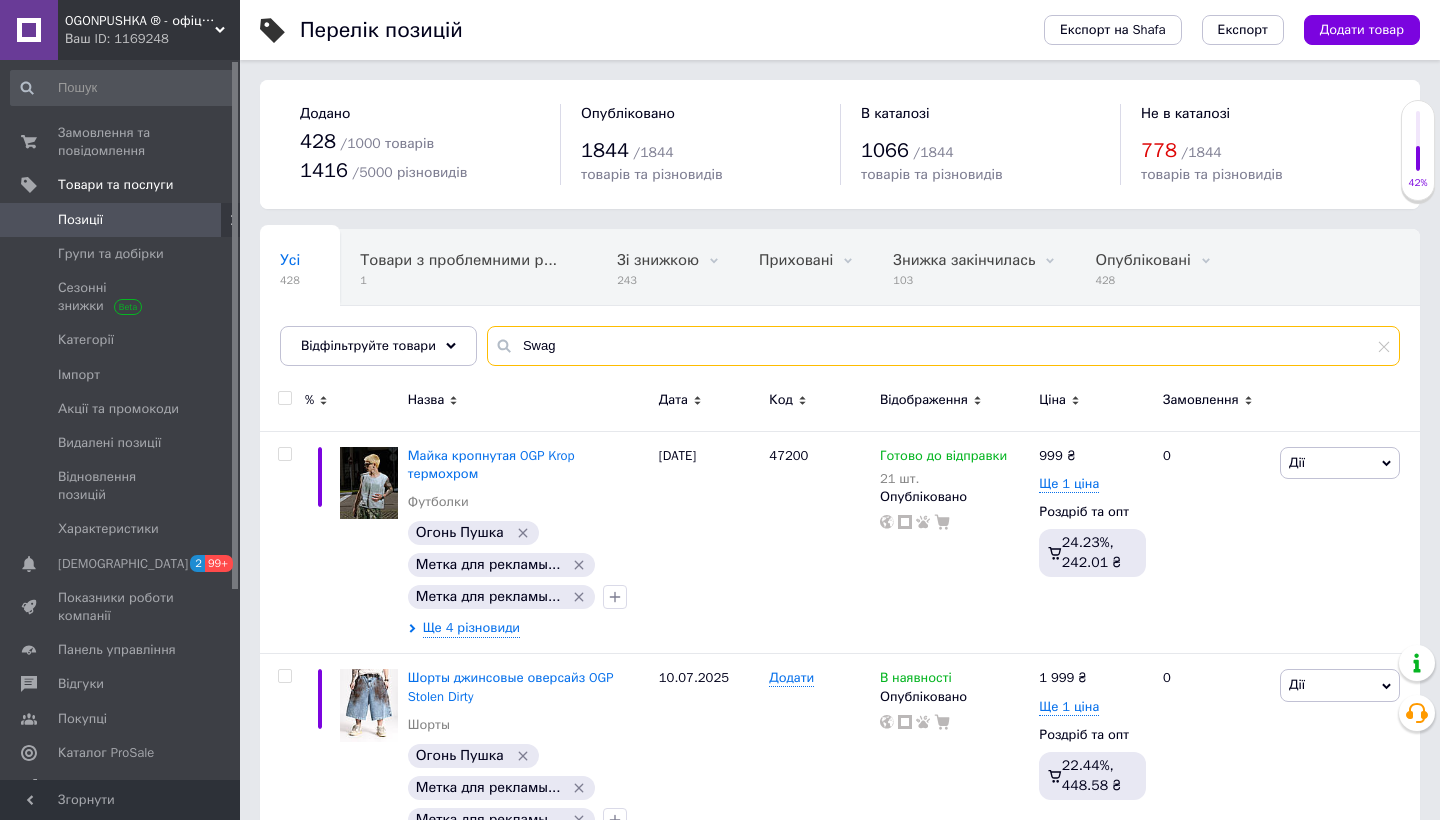 type on "Swag" 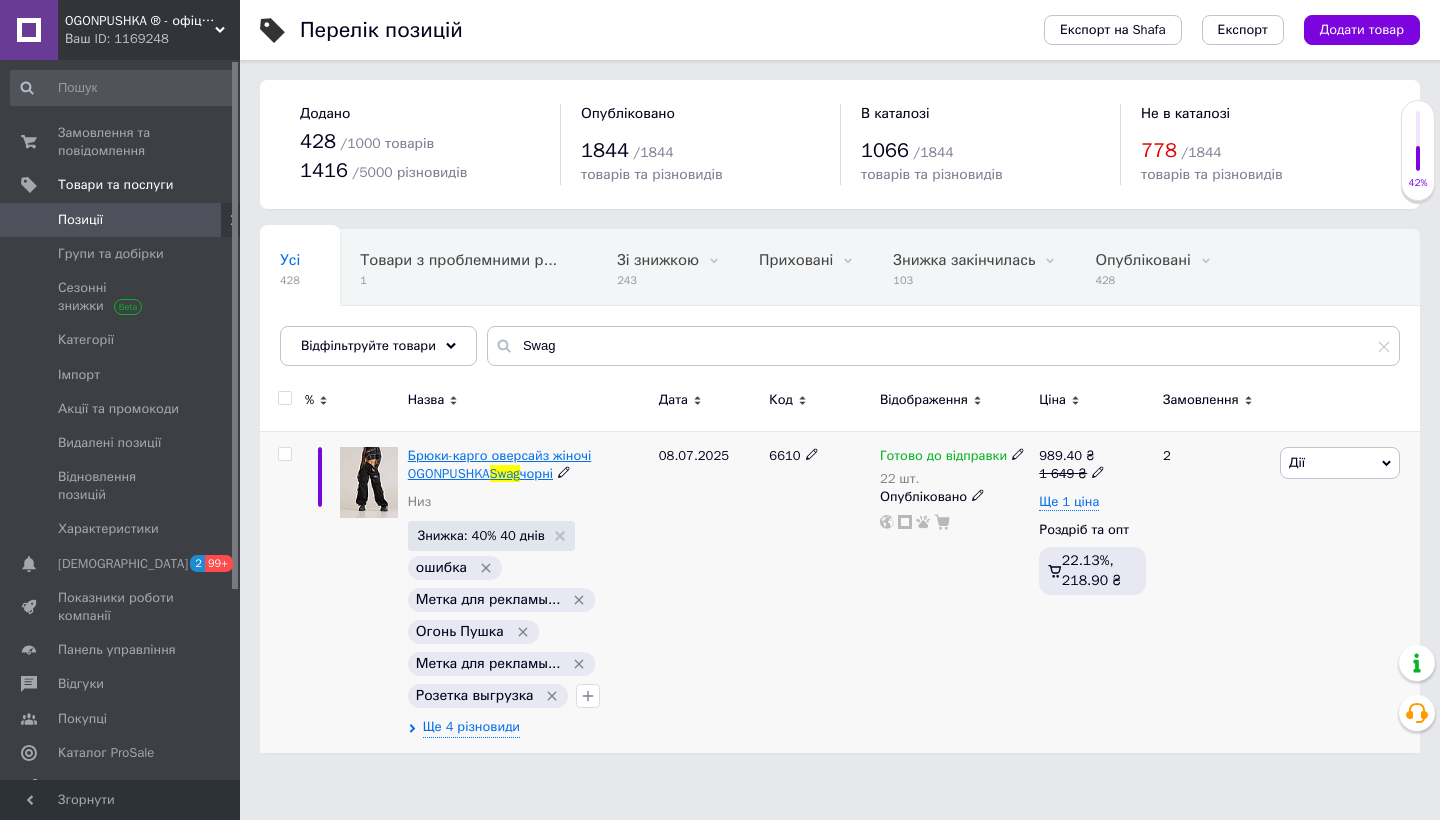click on "Брюки-карго оверсайз жіночі OGONPUSHKA" at bounding box center [499, 464] 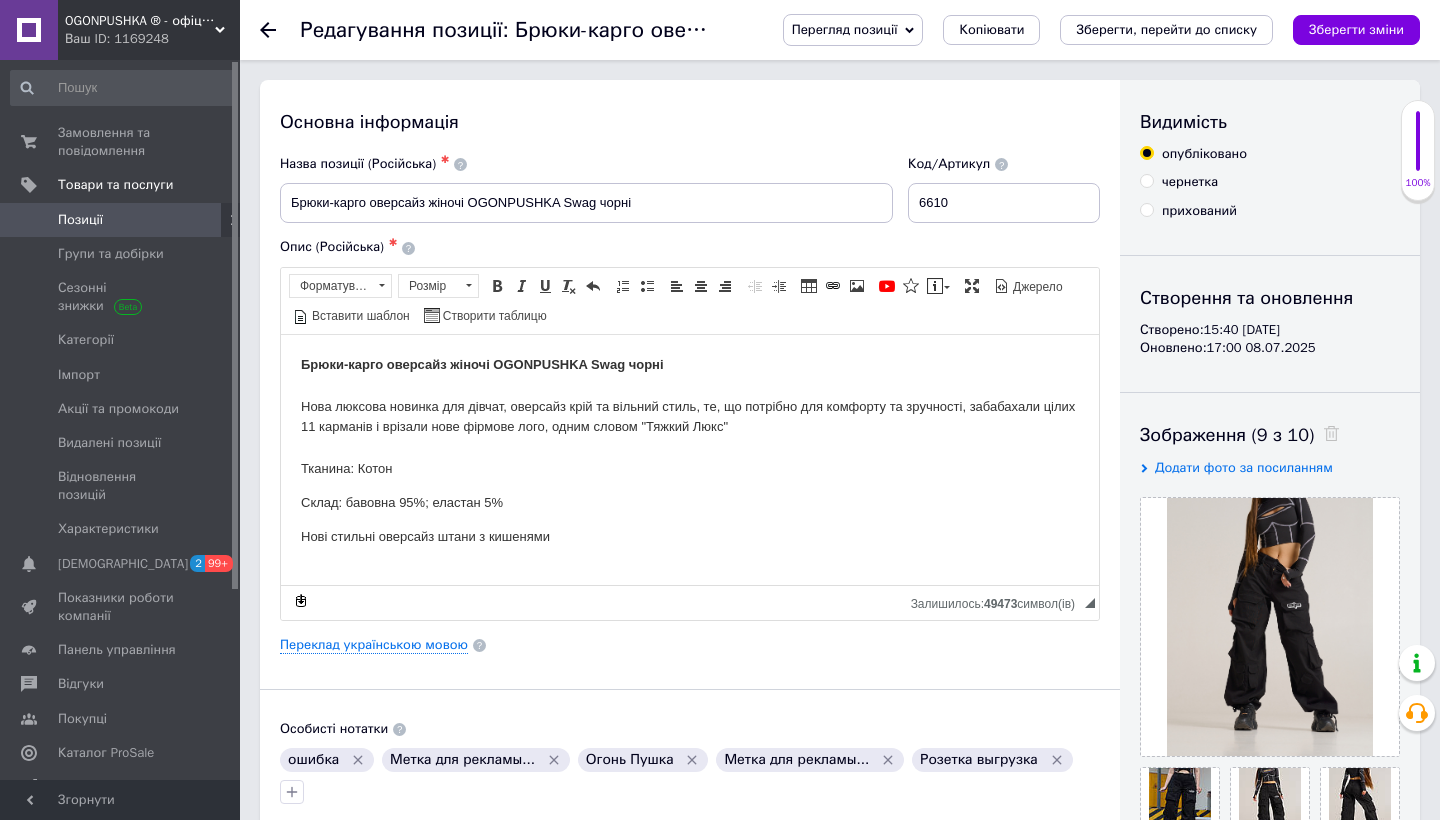 scroll, scrollTop: 0, scrollLeft: 0, axis: both 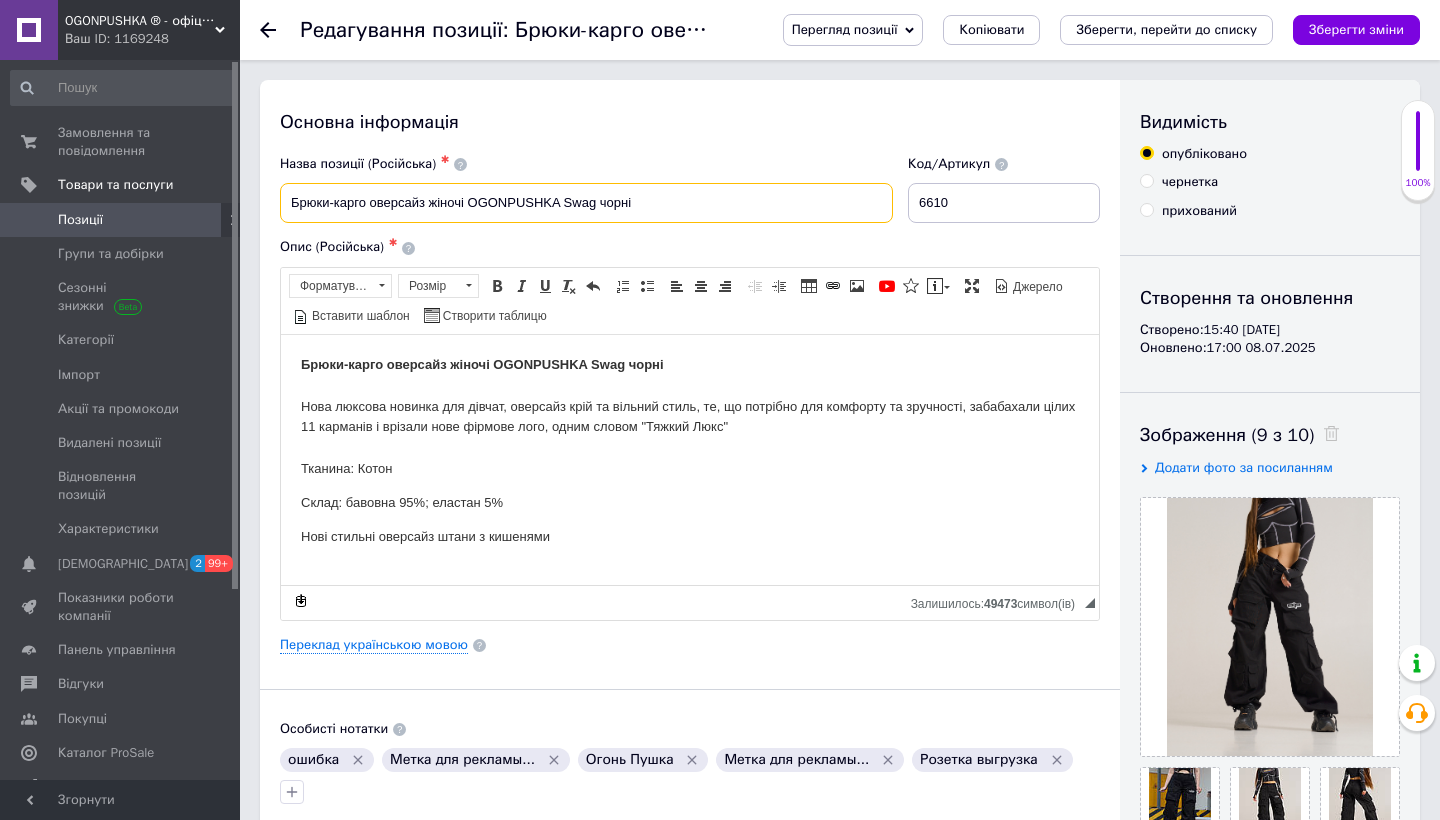 click on "Брюки-карго оверсайз жіночі OGONPUSHKA Swag чорні" at bounding box center [586, 203] 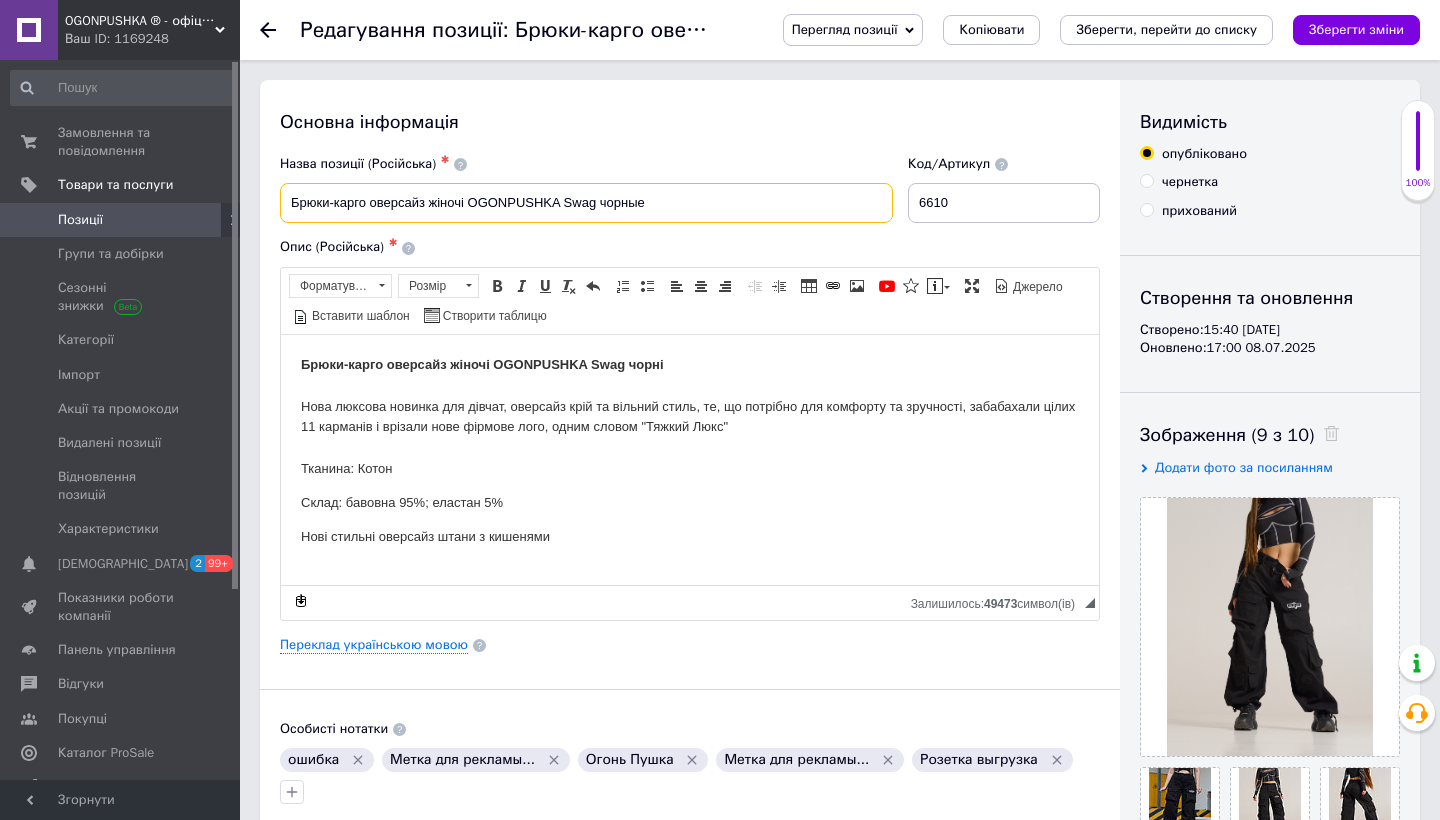 click on "Брюки-карго оверсайз жіночі OGONPUSHKA Swag чорные" at bounding box center [586, 203] 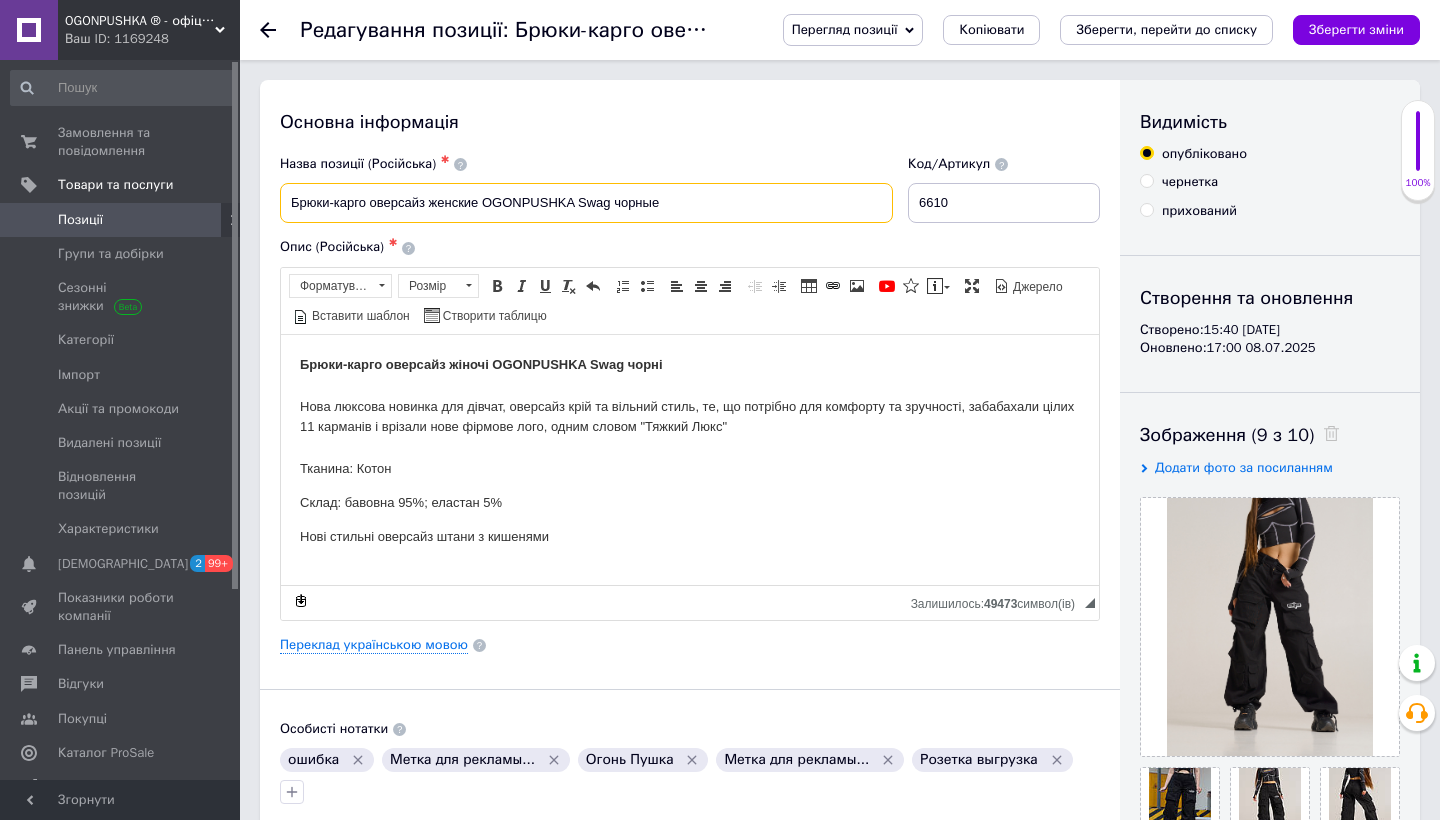 scroll, scrollTop: 0, scrollLeft: 0, axis: both 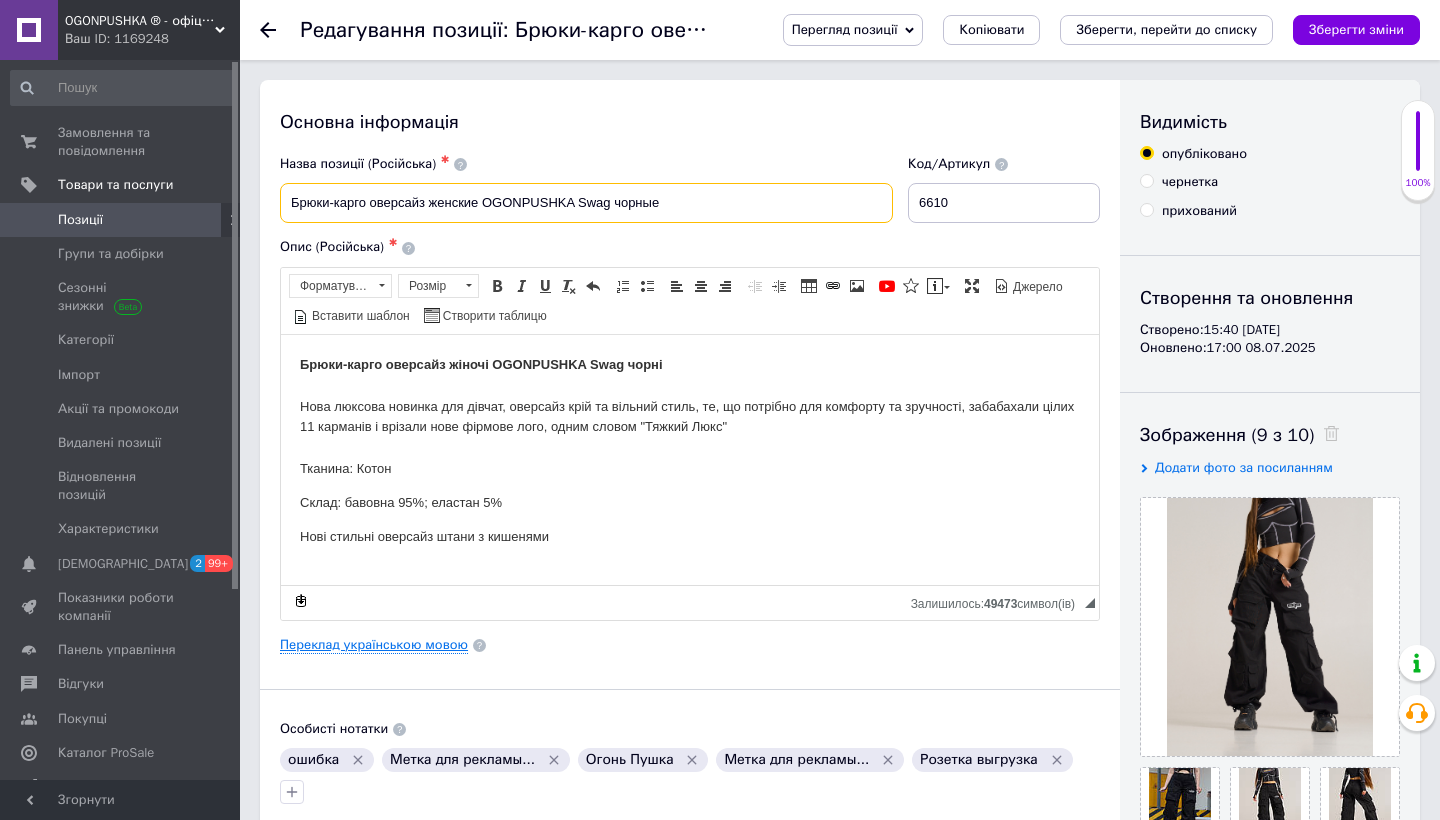 type on "Брюки-карго оверсайз женские OGONPUSHKA Swag чорные" 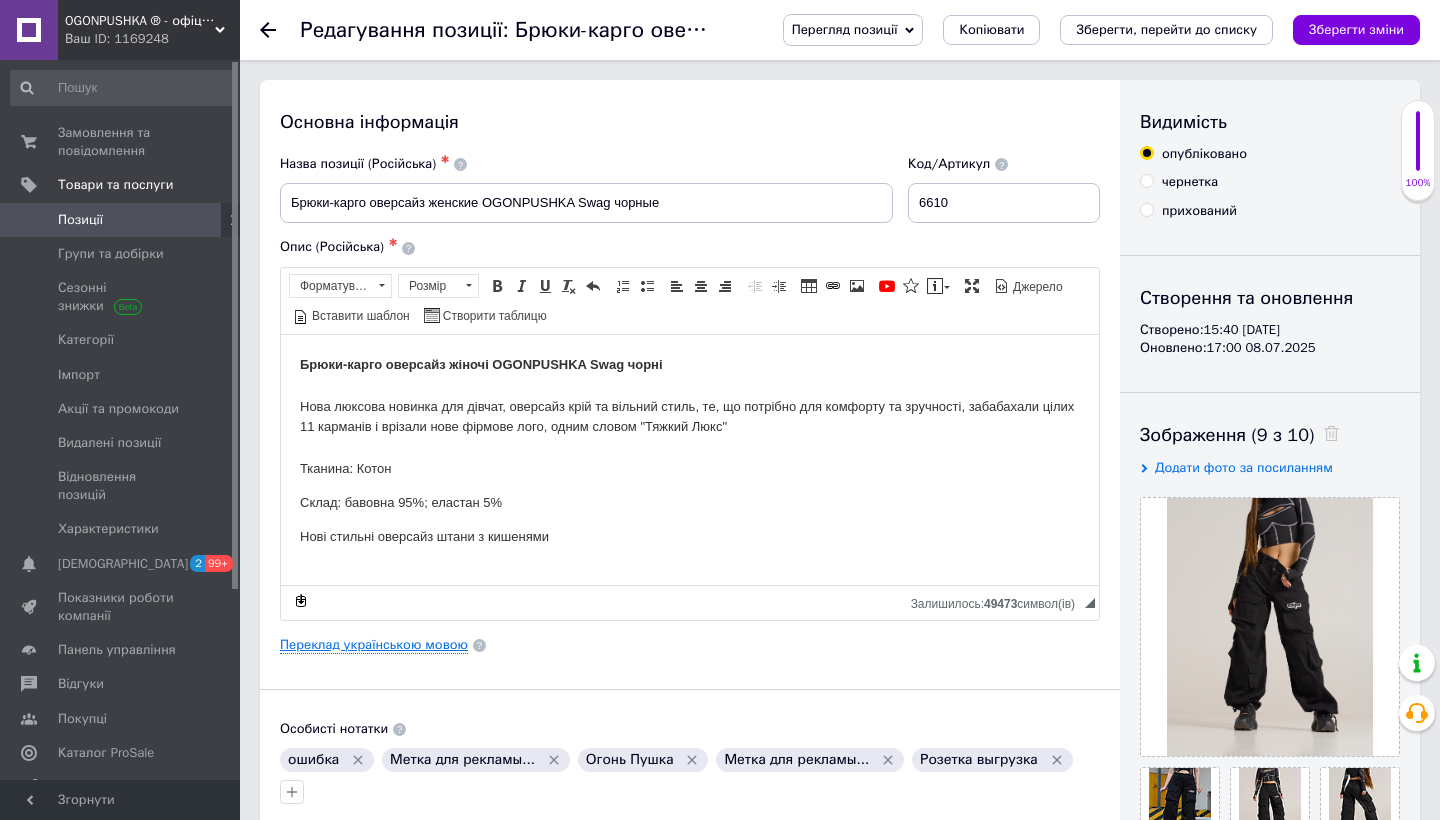 click on "Переклад українською мовою" at bounding box center (374, 645) 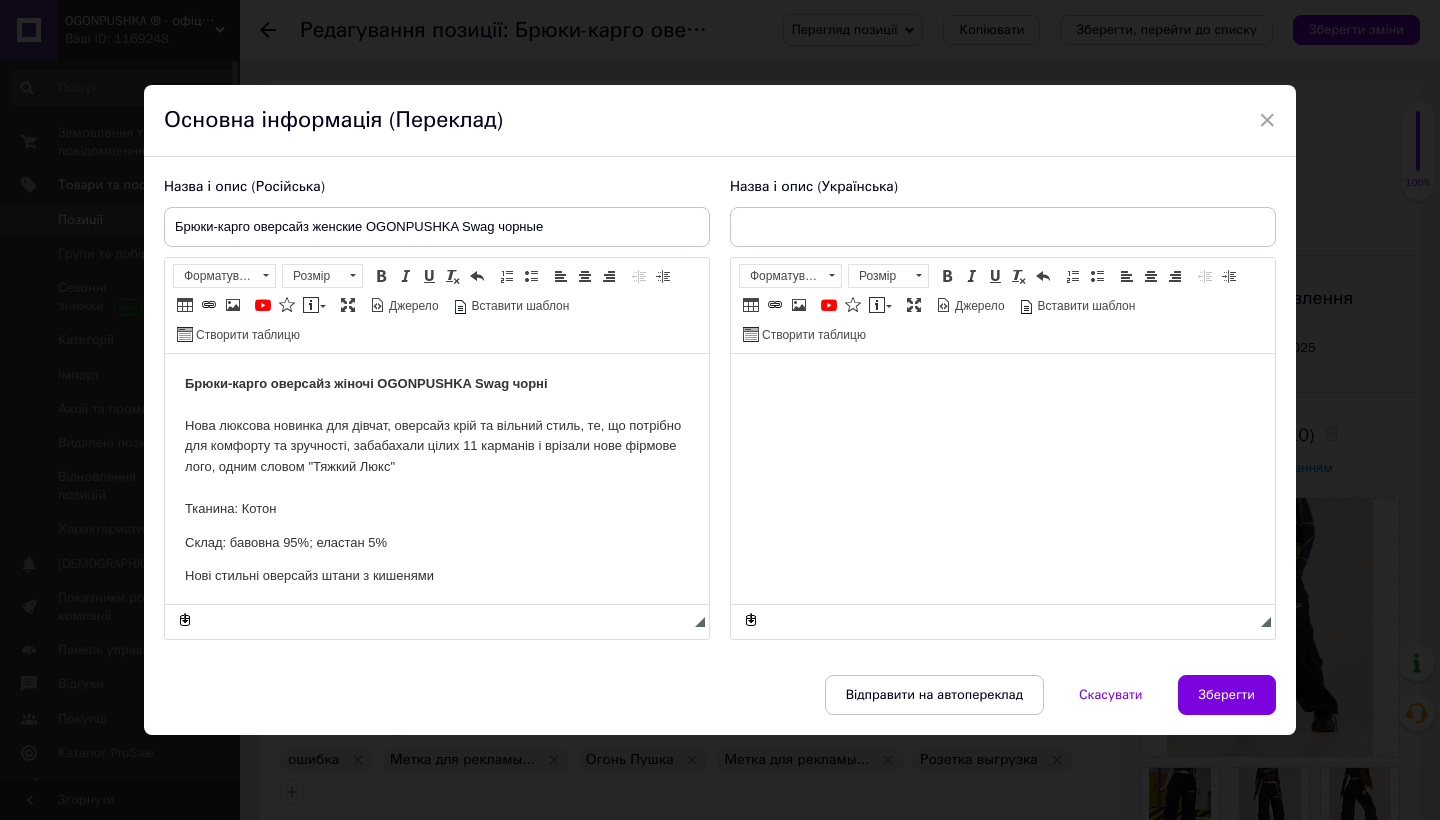 scroll, scrollTop: 0, scrollLeft: 0, axis: both 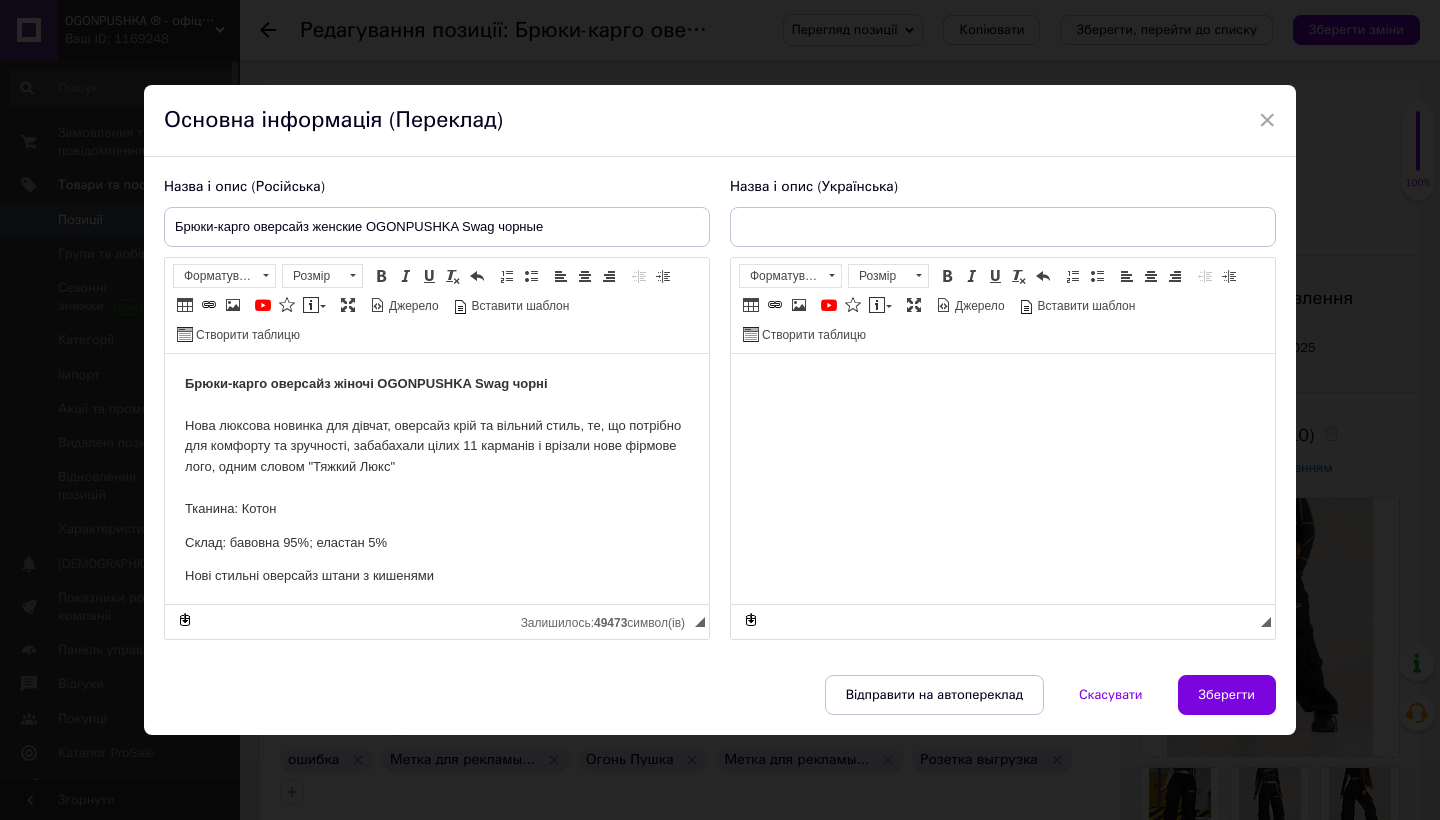 type on "Брюки-карго оверсайз жіночі OGONPUSHKA Swag чорні" 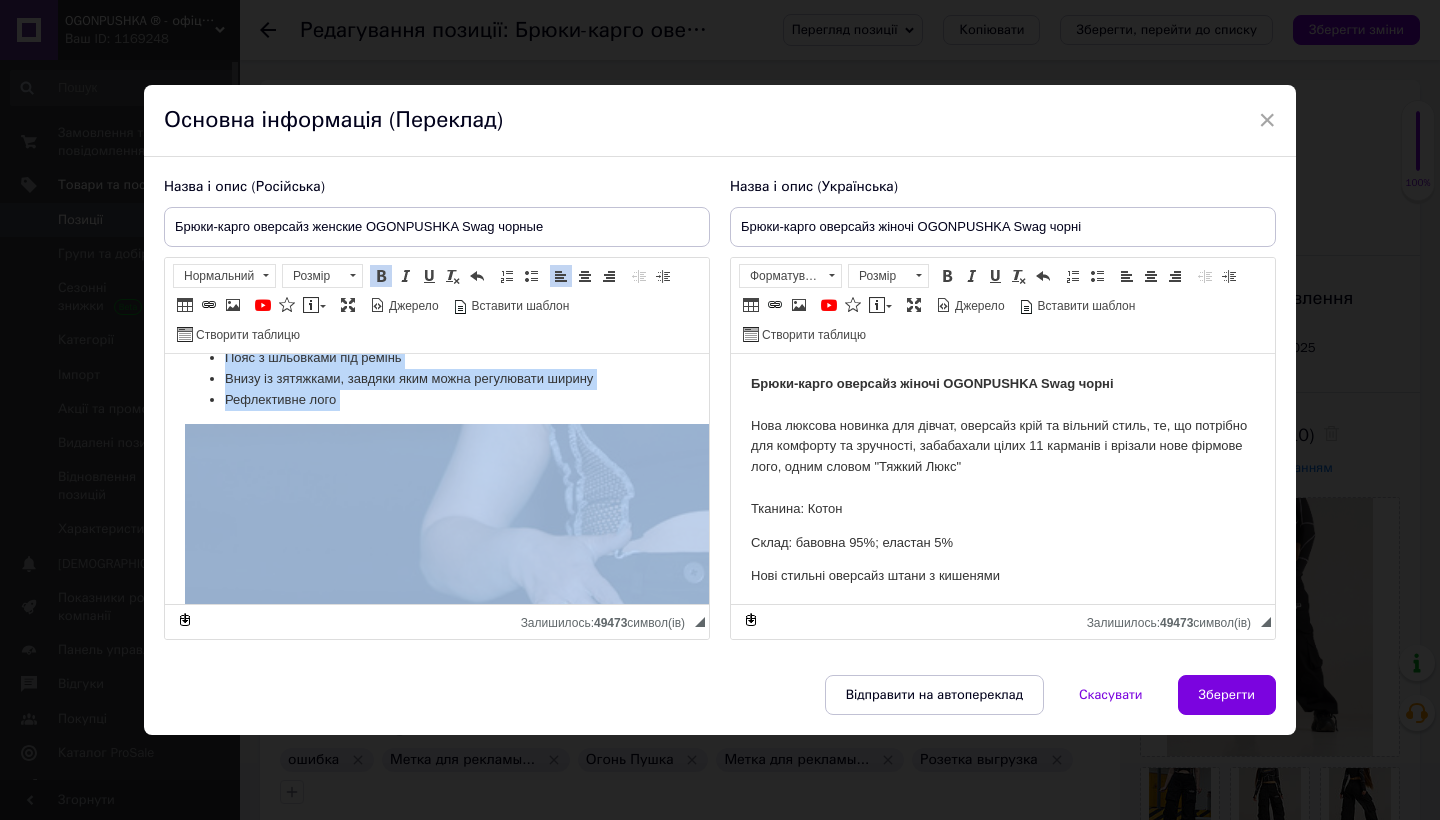 scroll, scrollTop: 444, scrollLeft: 0, axis: vertical 